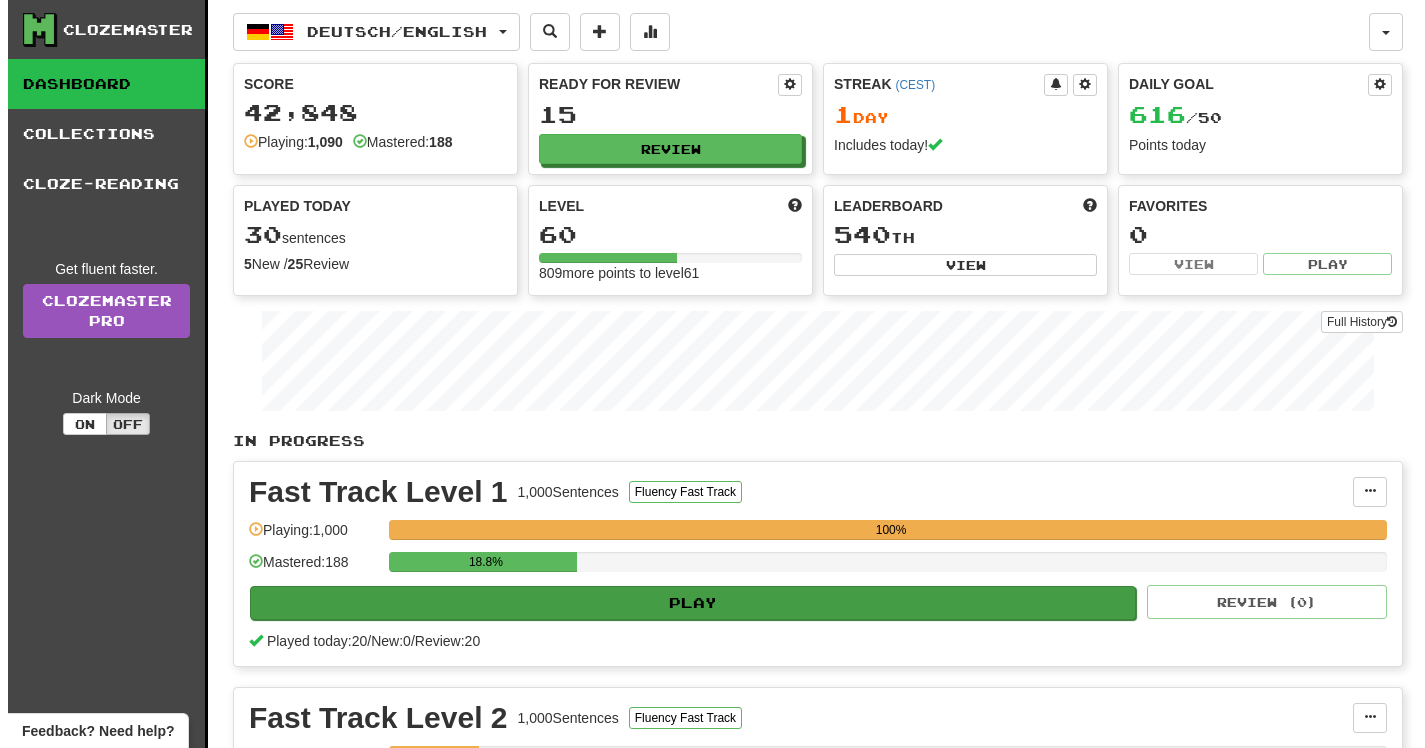 scroll, scrollTop: 0, scrollLeft: 0, axis: both 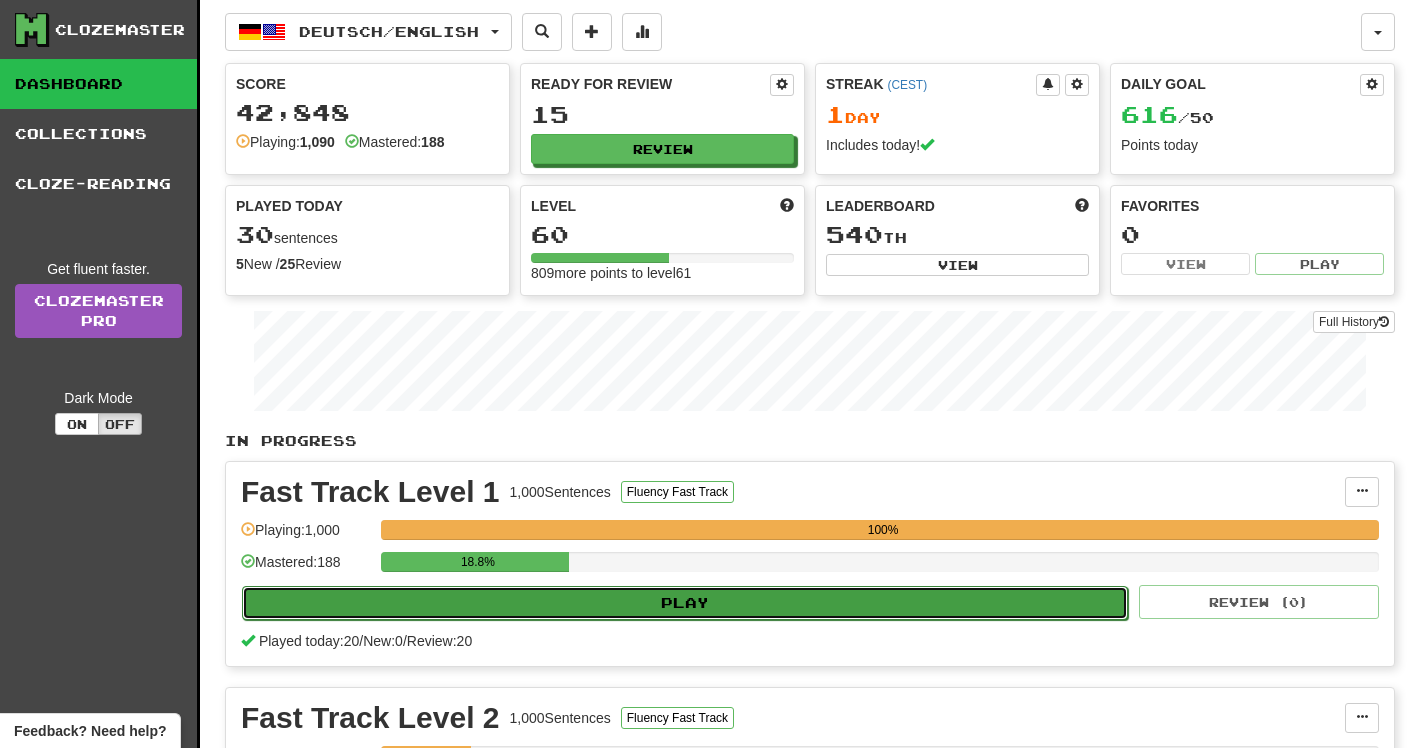 click on "Play" at bounding box center (685, 603) 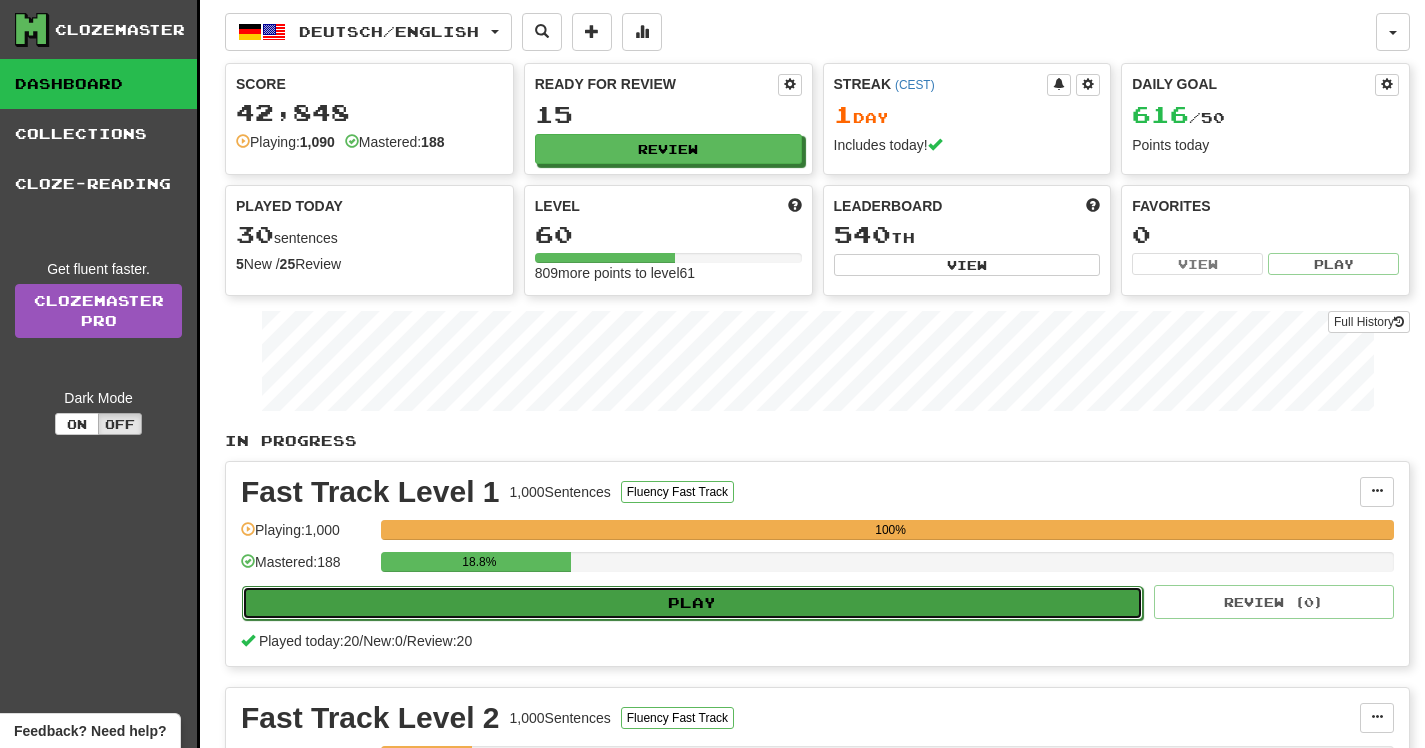 select on "**" 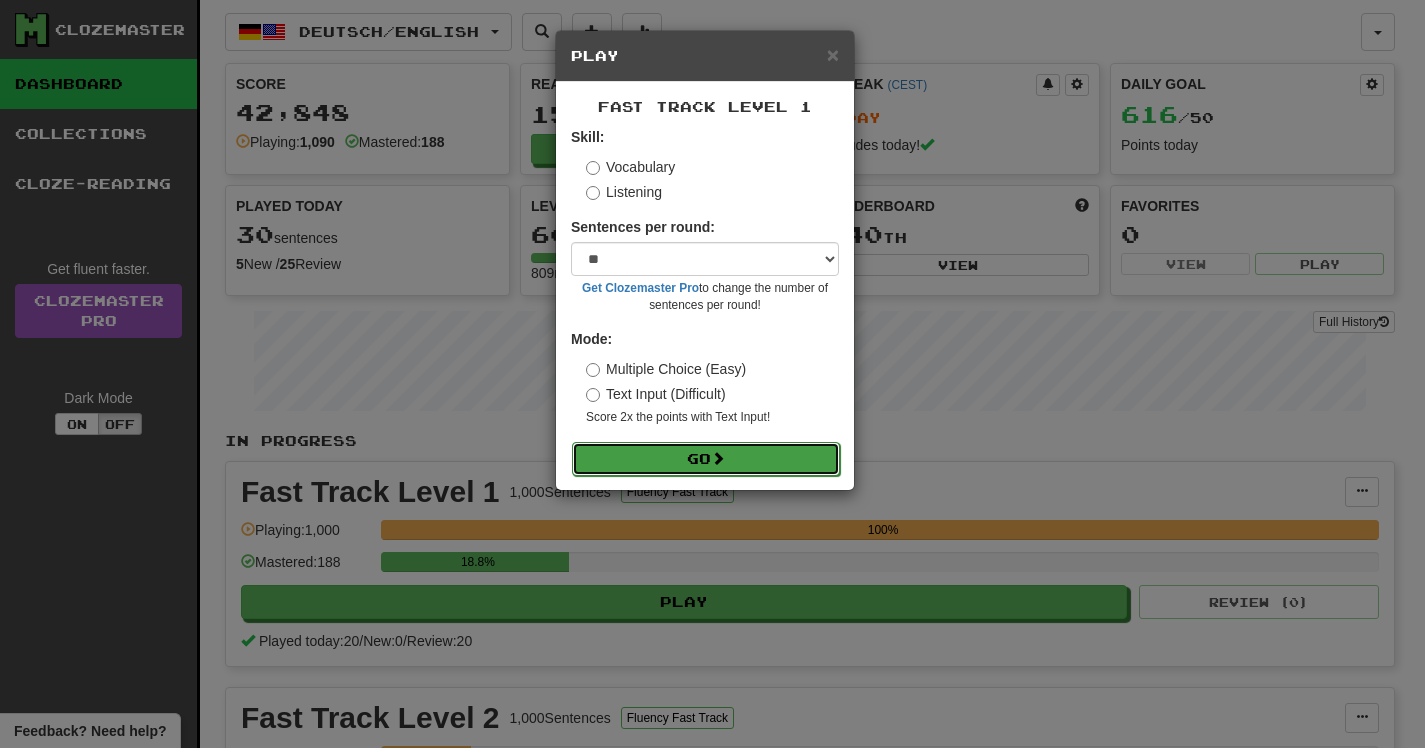 click on "Go" at bounding box center [706, 459] 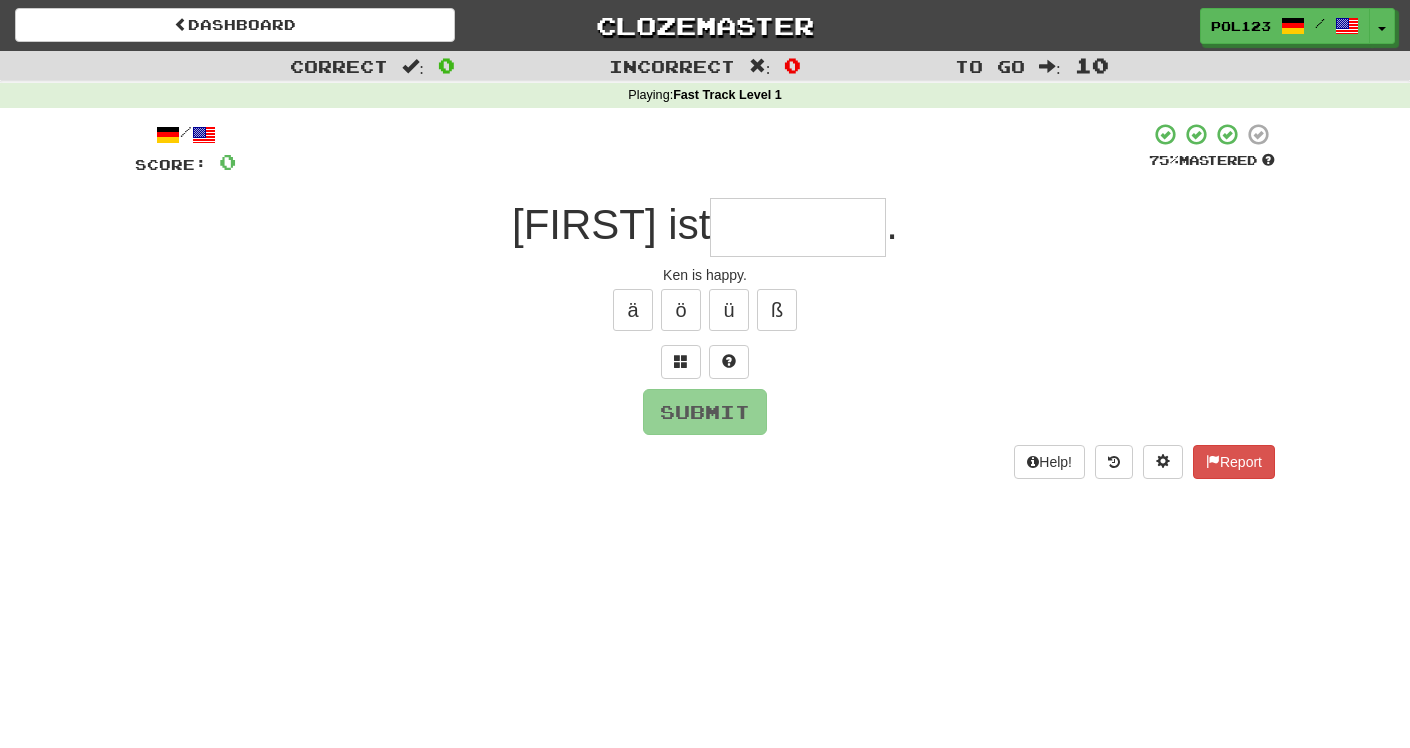 scroll, scrollTop: 0, scrollLeft: 0, axis: both 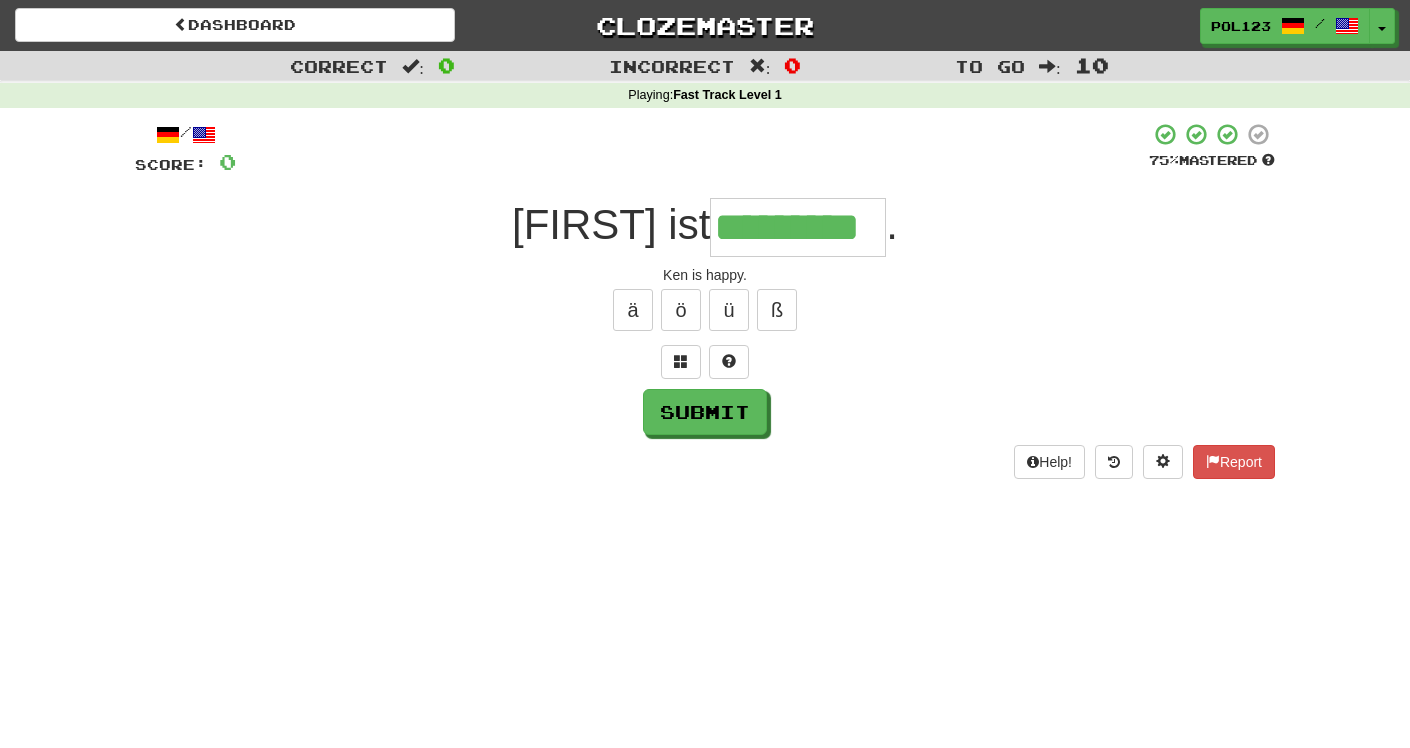 type on "*********" 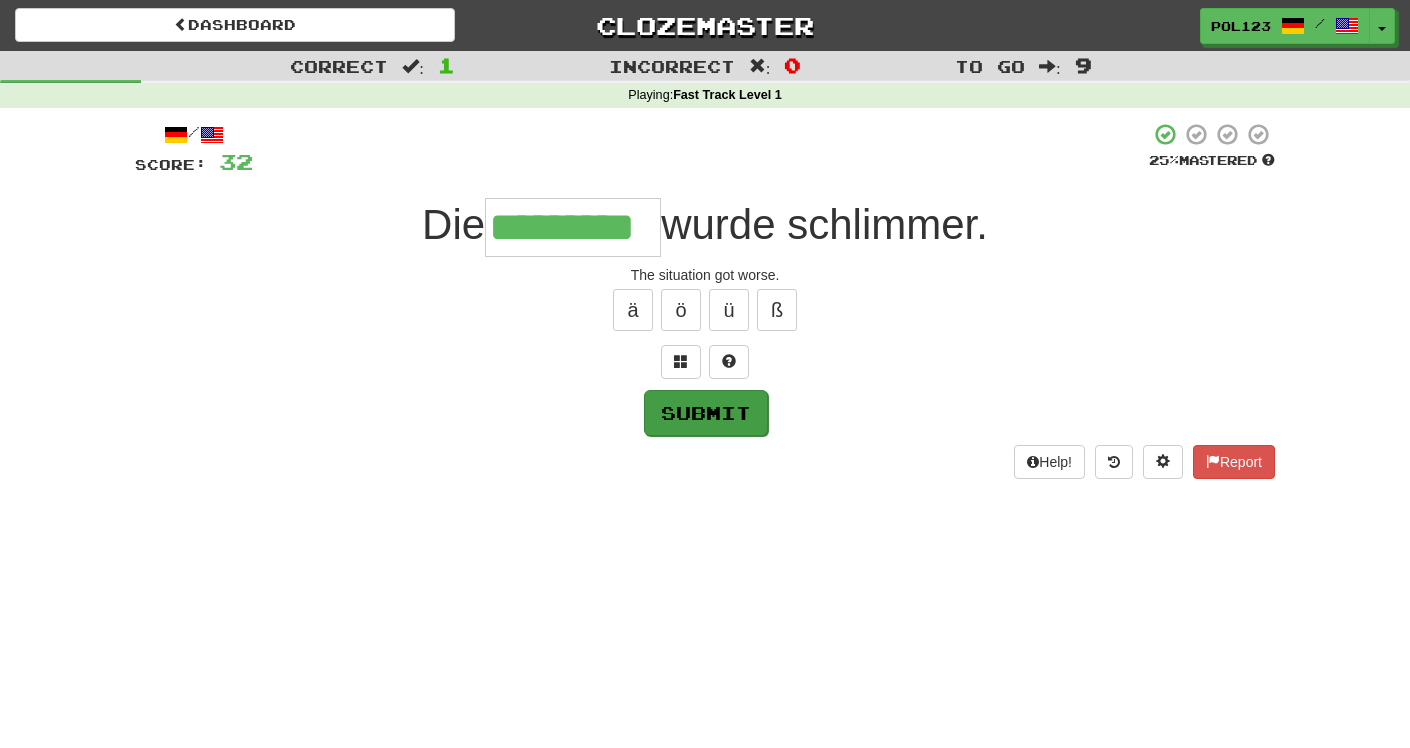 type on "*********" 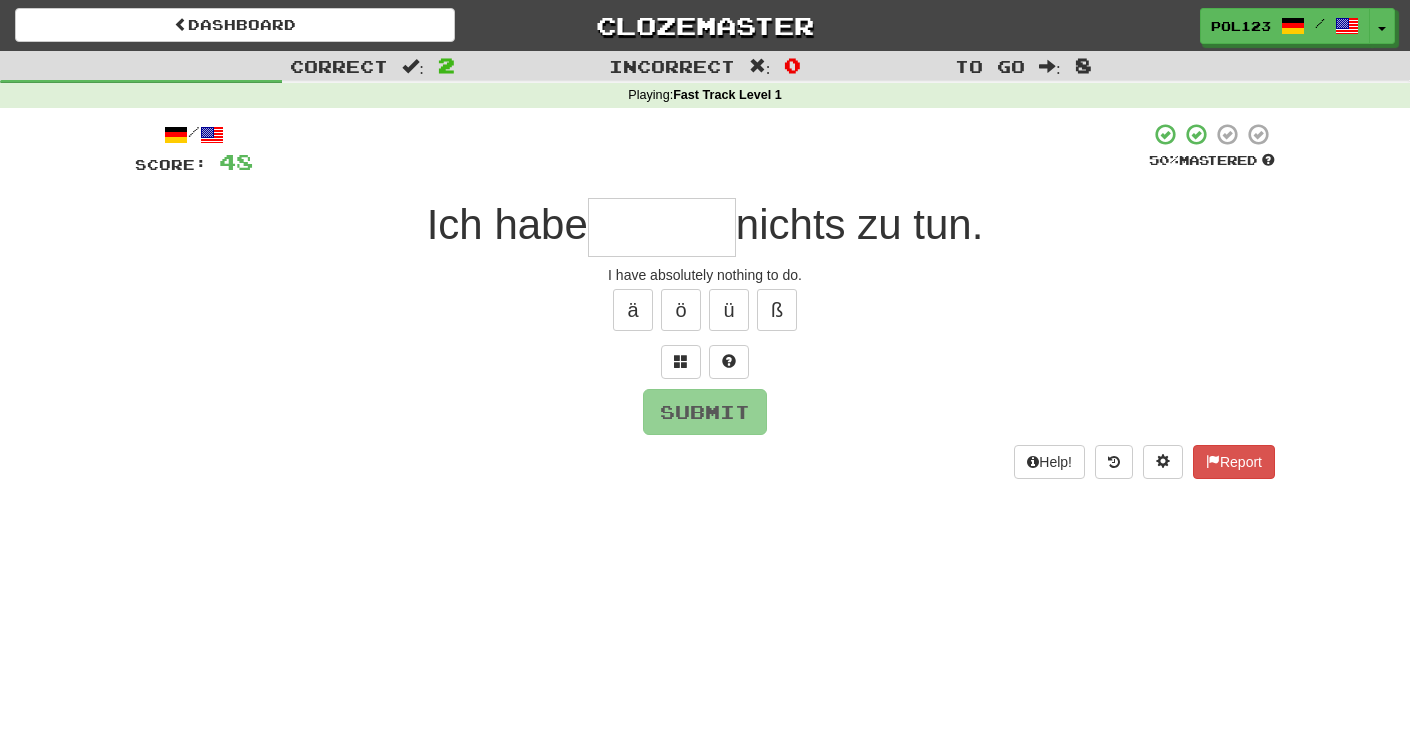 type on "*" 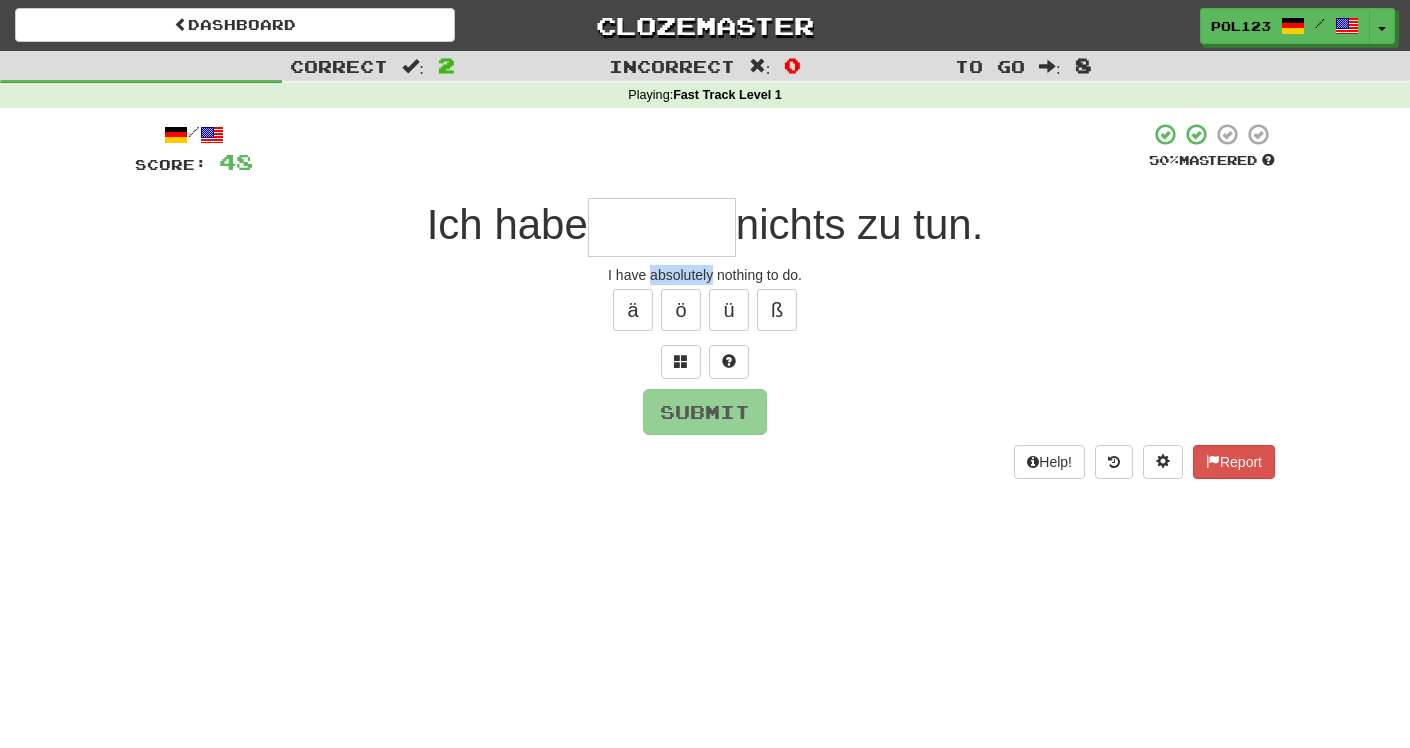 click on "I have absolutely nothing to do." at bounding box center (705, 275) 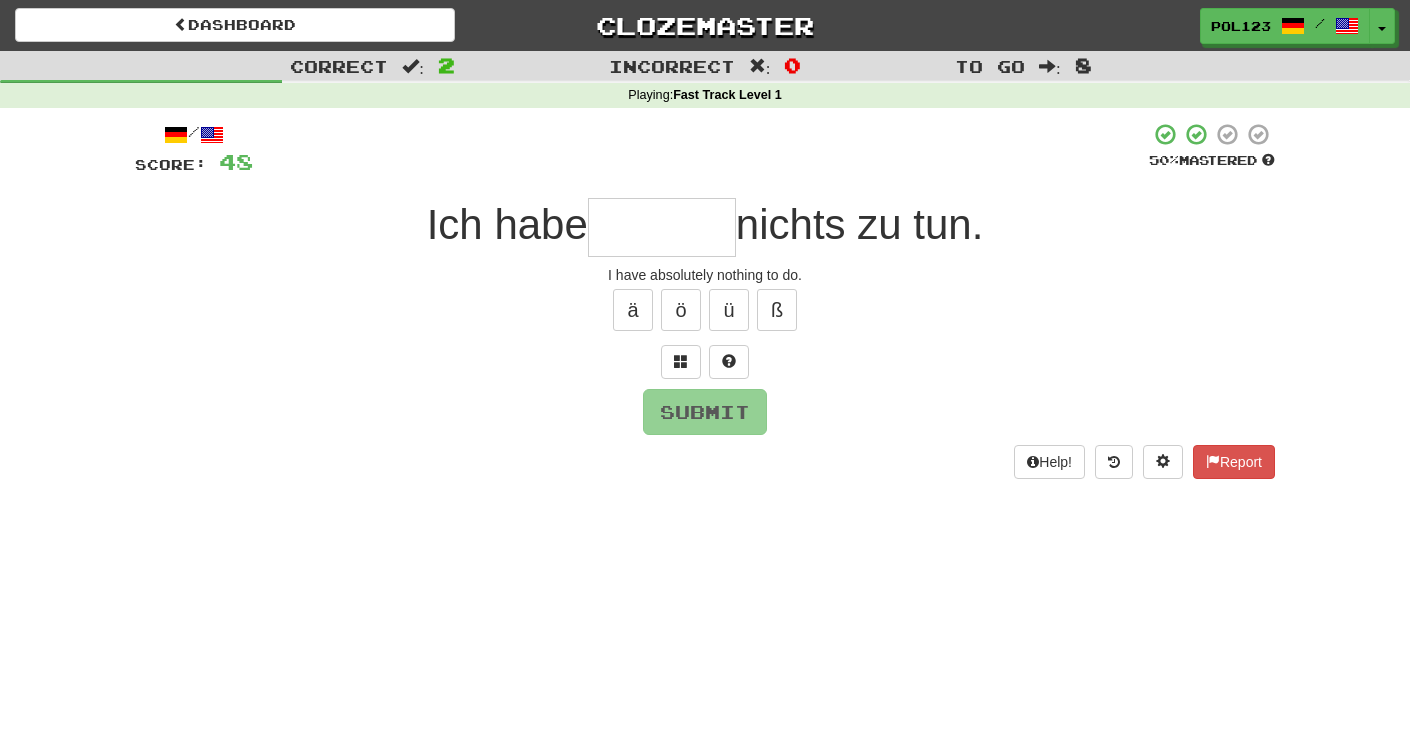 click at bounding box center (662, 227) 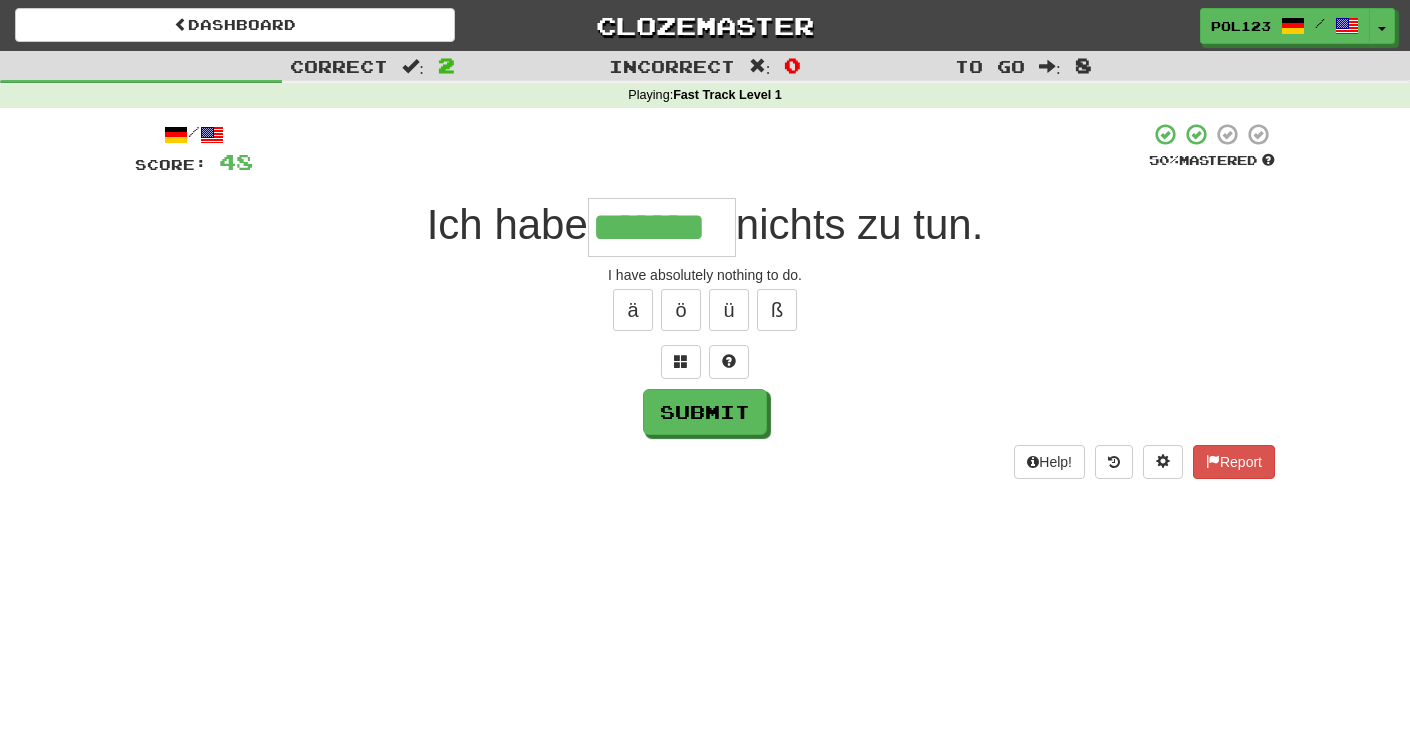 type on "*******" 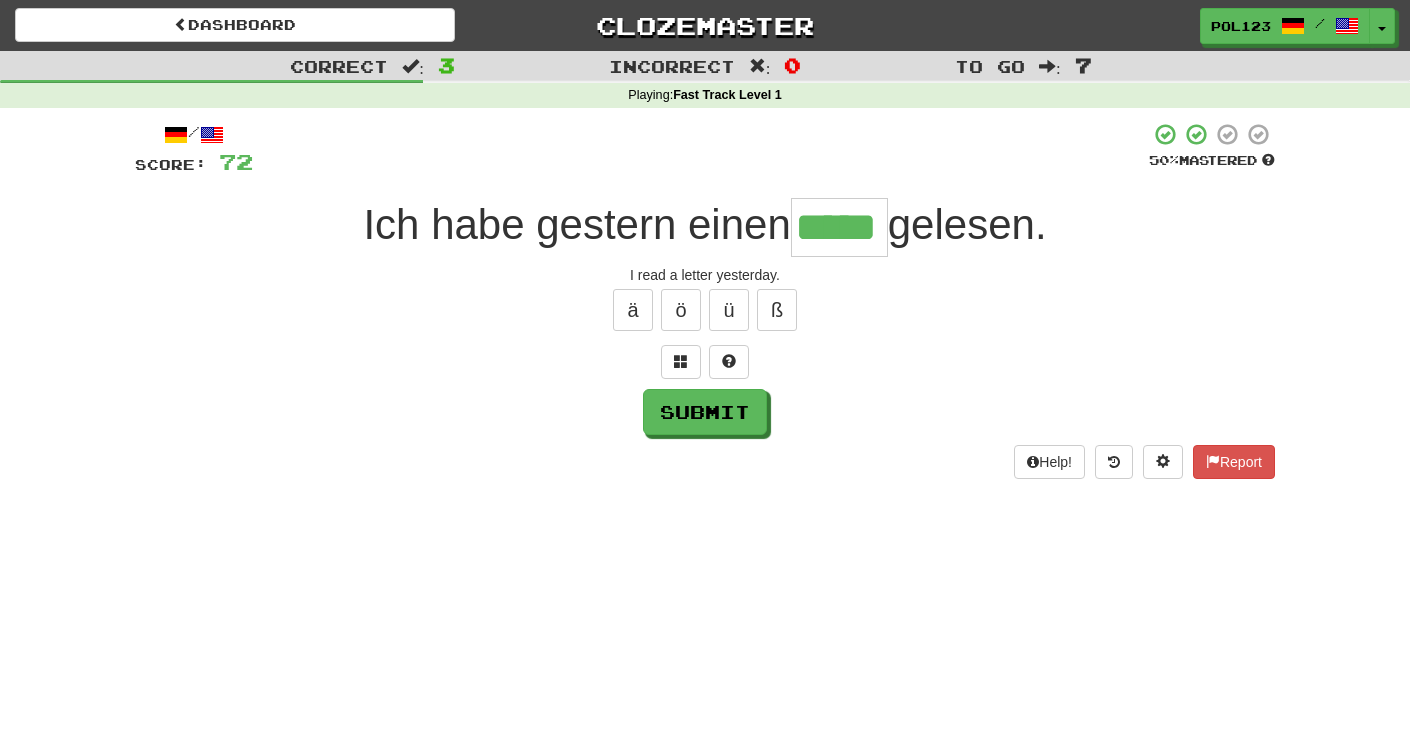 type on "*****" 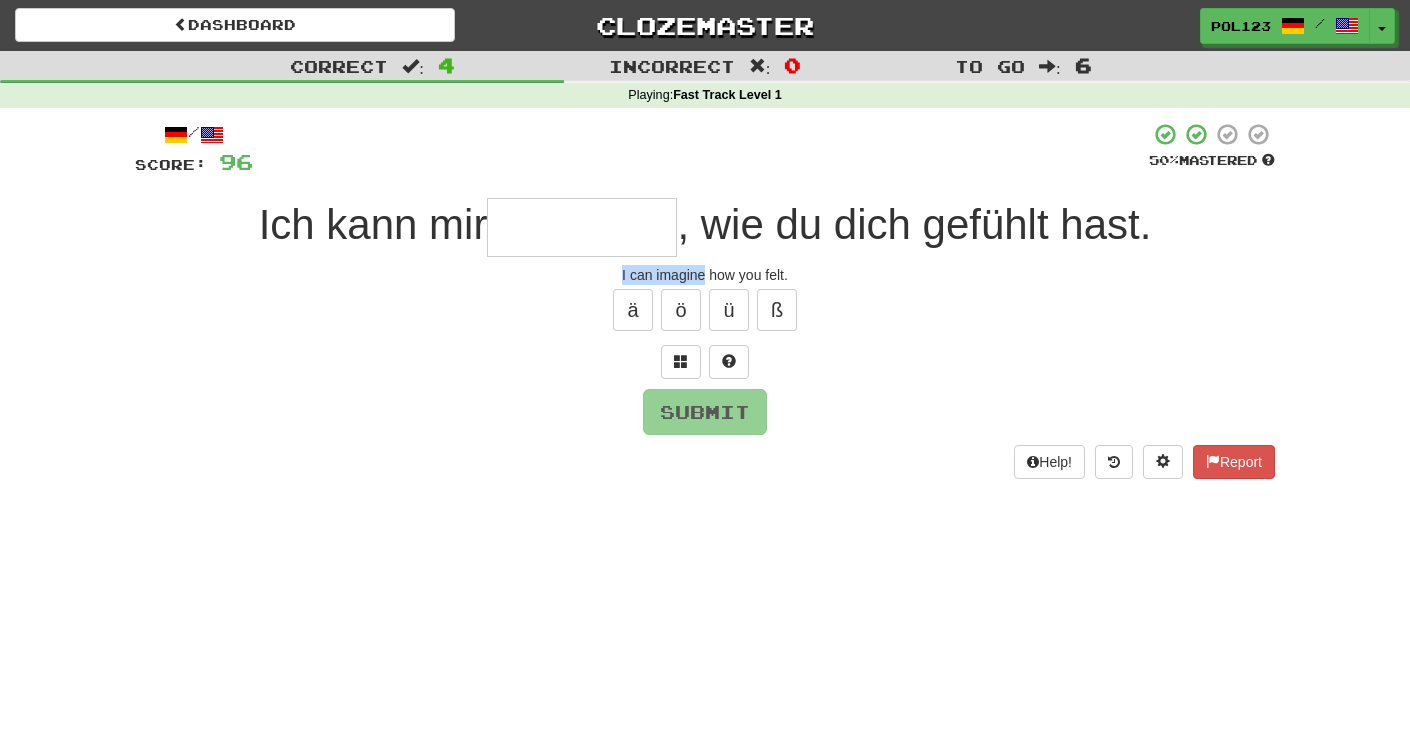 drag, startPoint x: 617, startPoint y: 274, endPoint x: 707, endPoint y: 276, distance: 90.02222 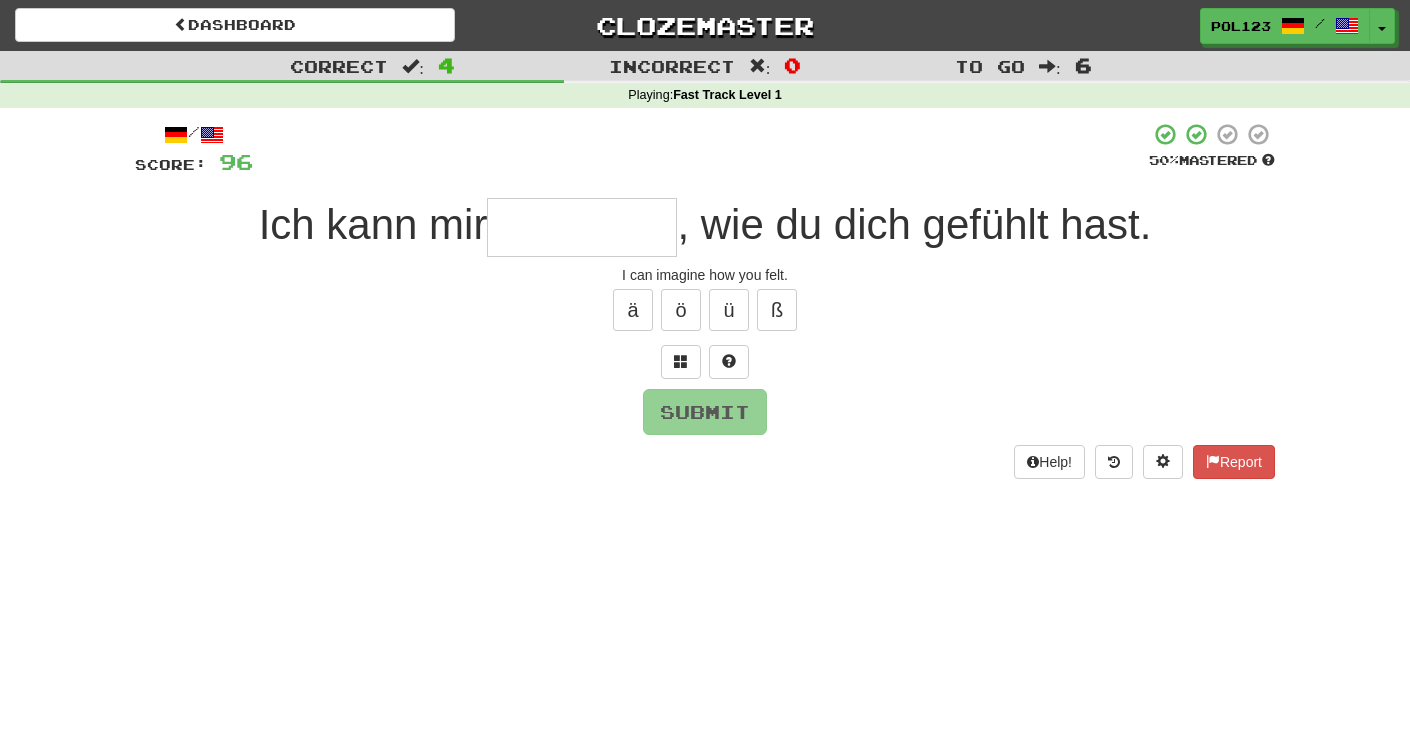 click at bounding box center (582, 227) 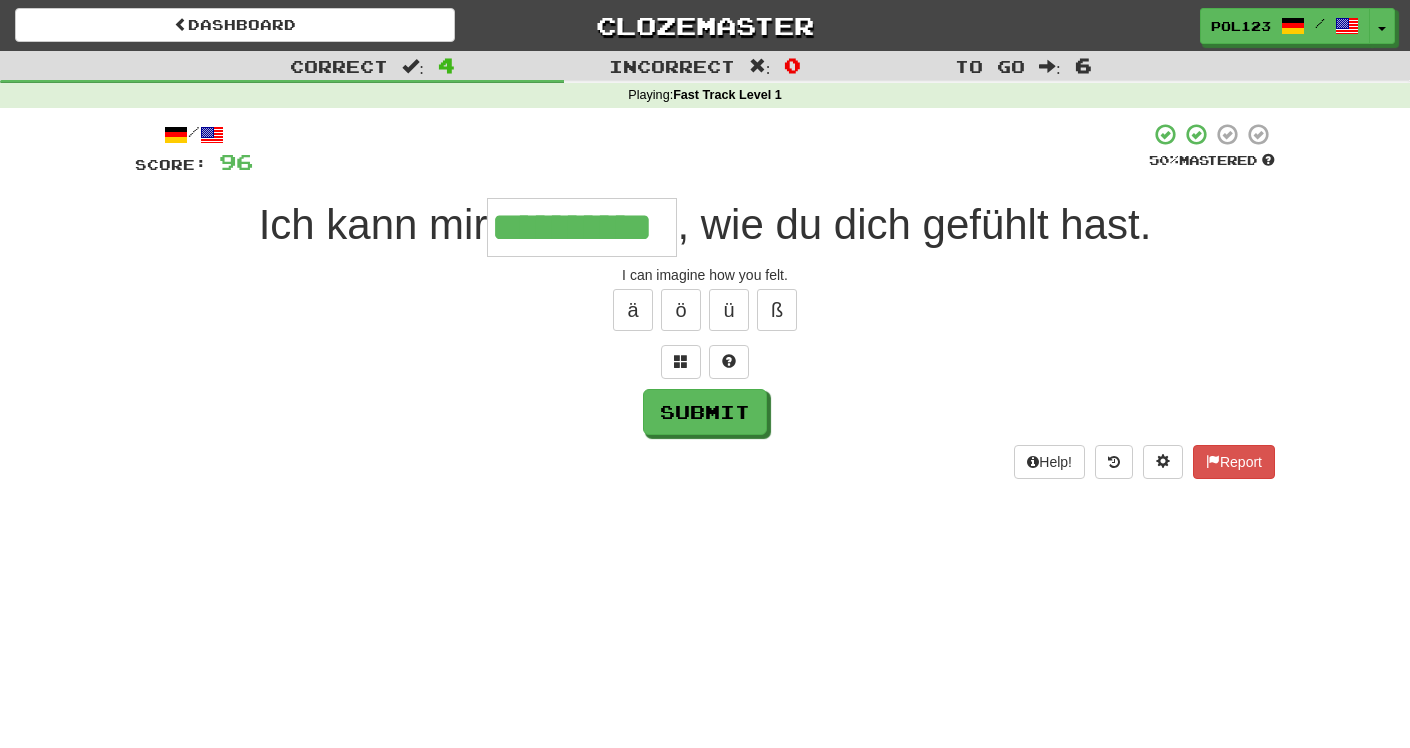 type on "**********" 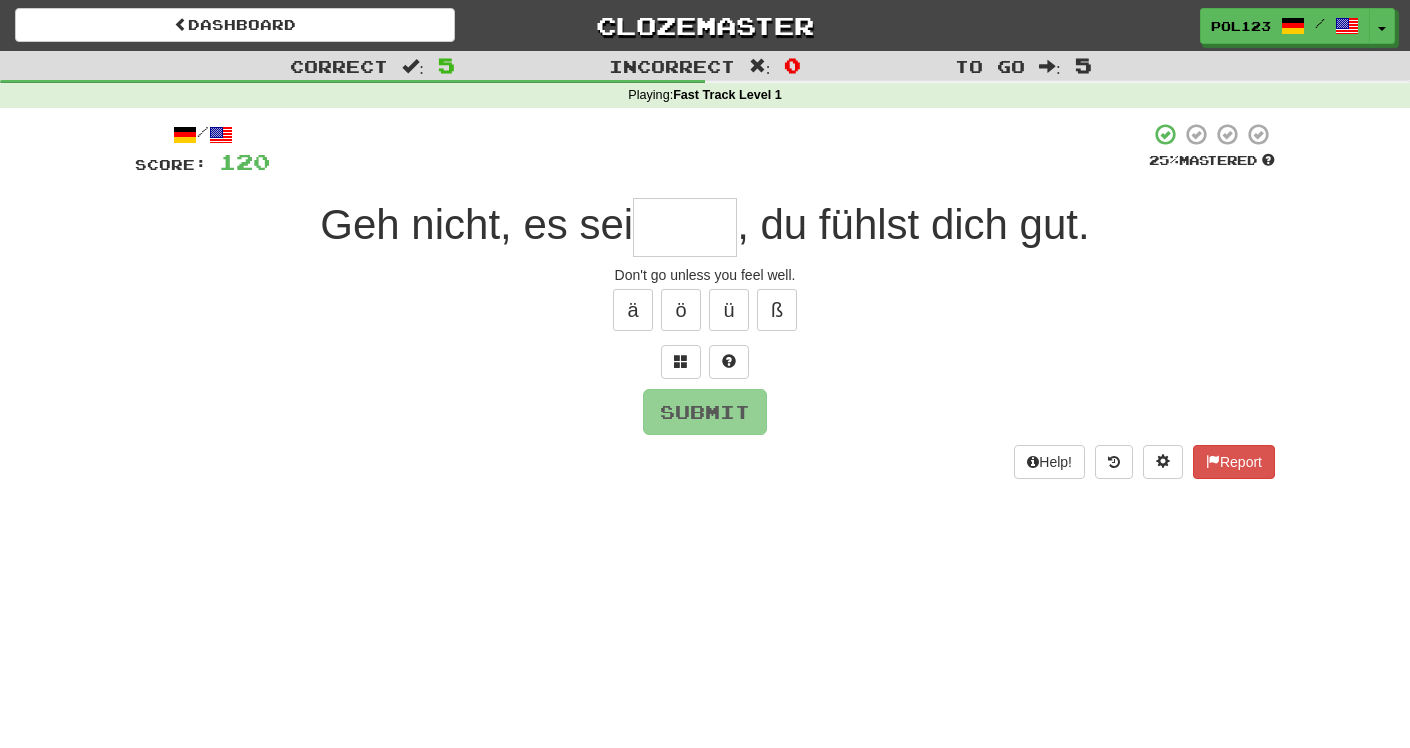 click on "Don't go unless you feel well." at bounding box center [705, 275] 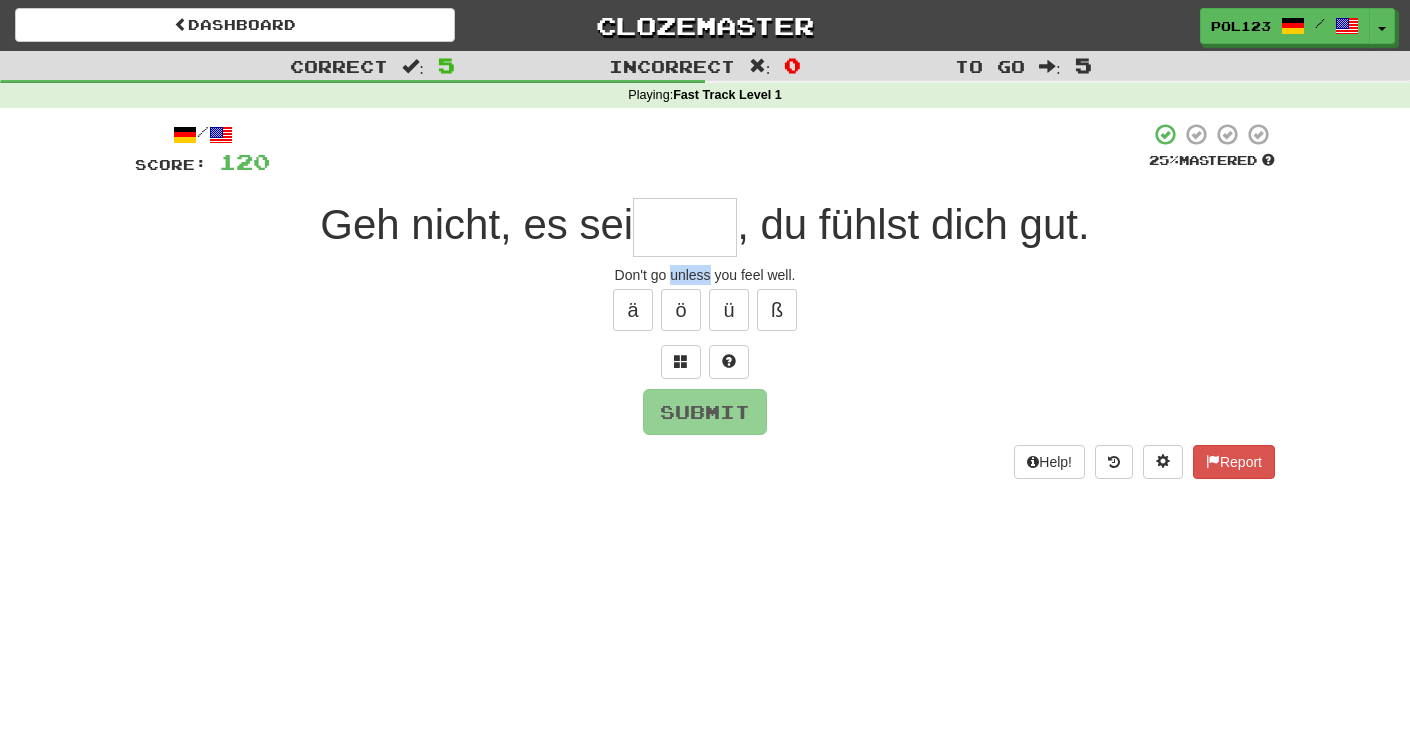 click on "Don't go unless you feel well." at bounding box center (705, 275) 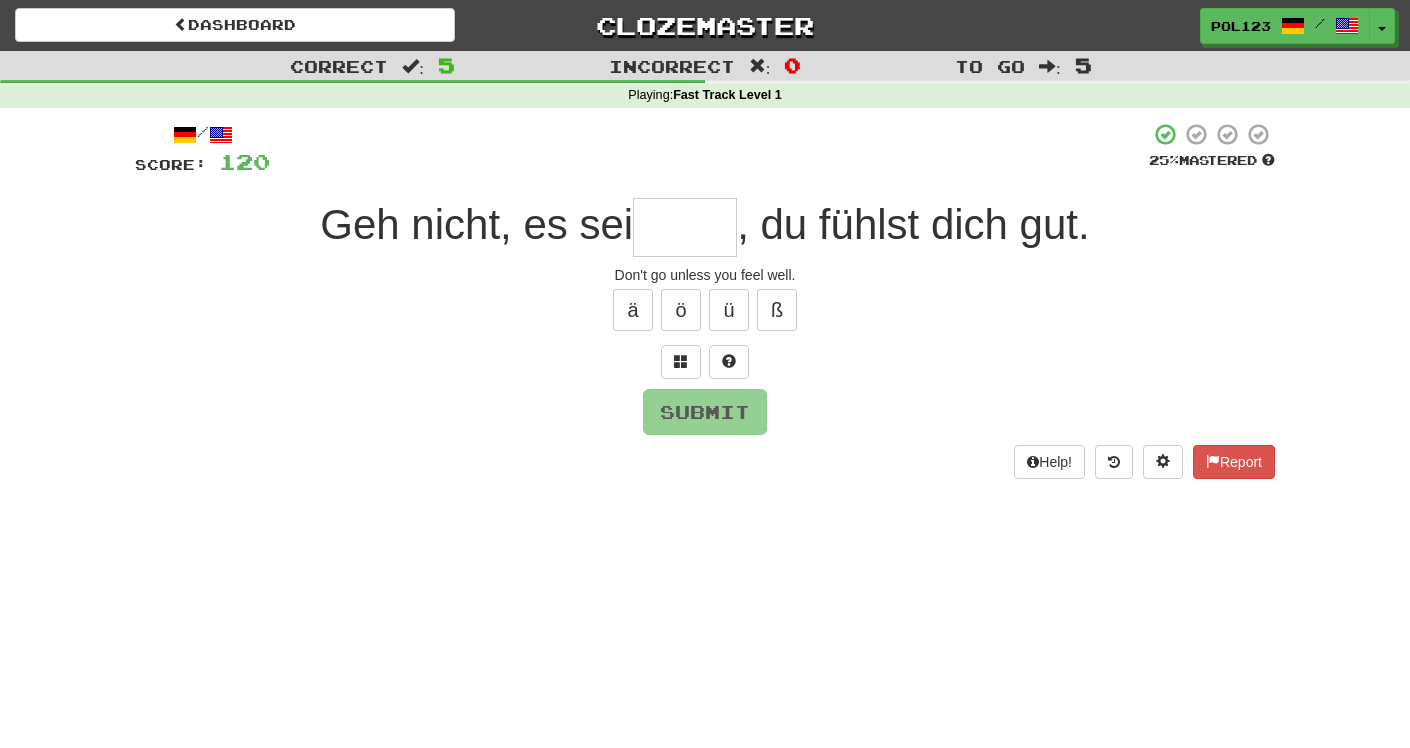 click at bounding box center (685, 227) 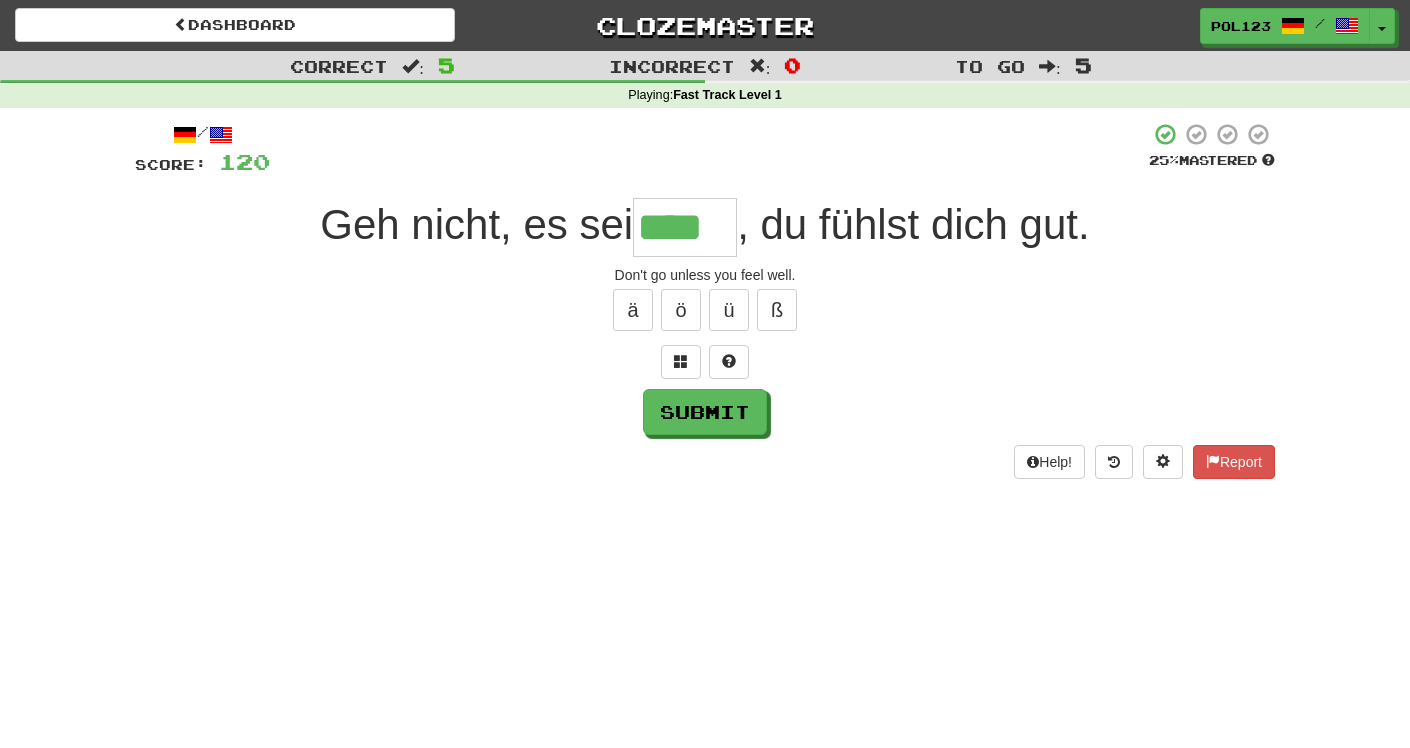type on "****" 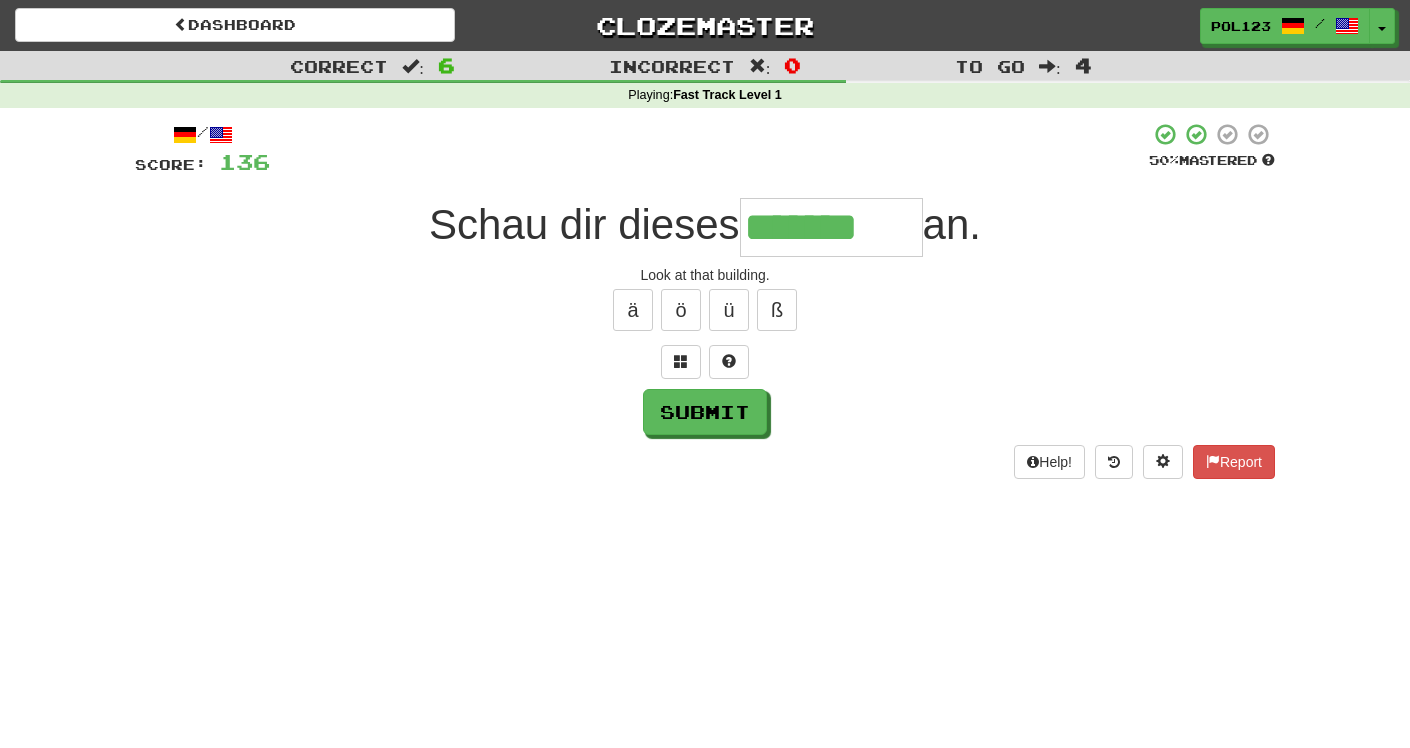 type on "*******" 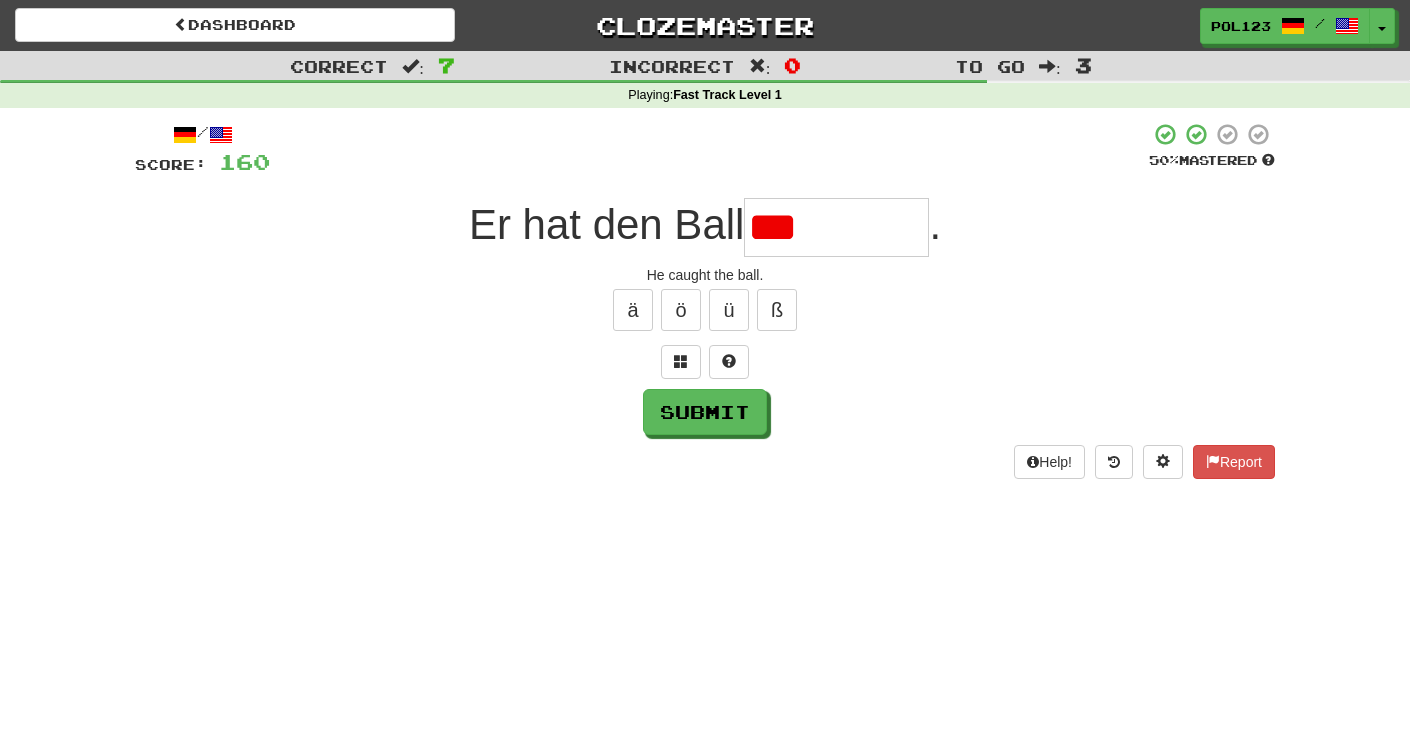 click on "He caught the ball." at bounding box center (705, 275) 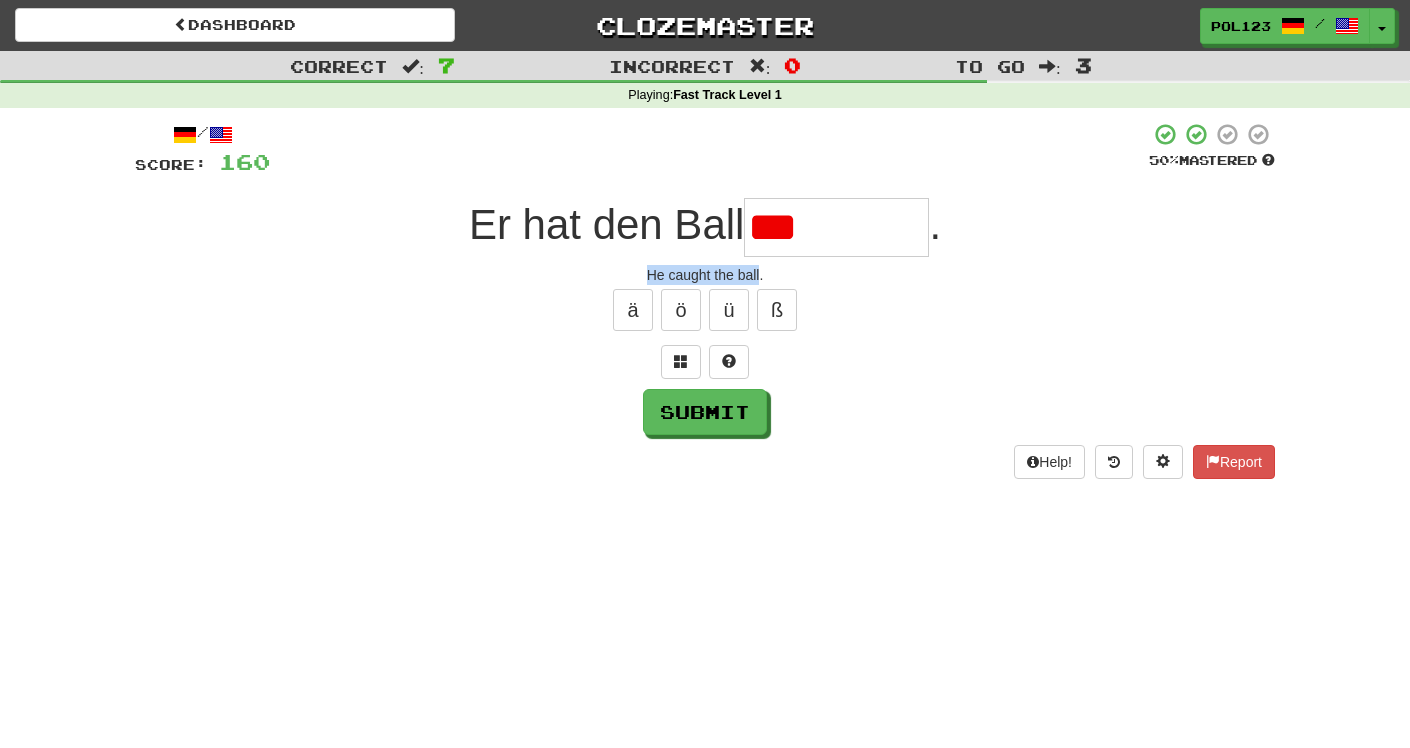 drag, startPoint x: 661, startPoint y: 266, endPoint x: 747, endPoint y: 276, distance: 86.579445 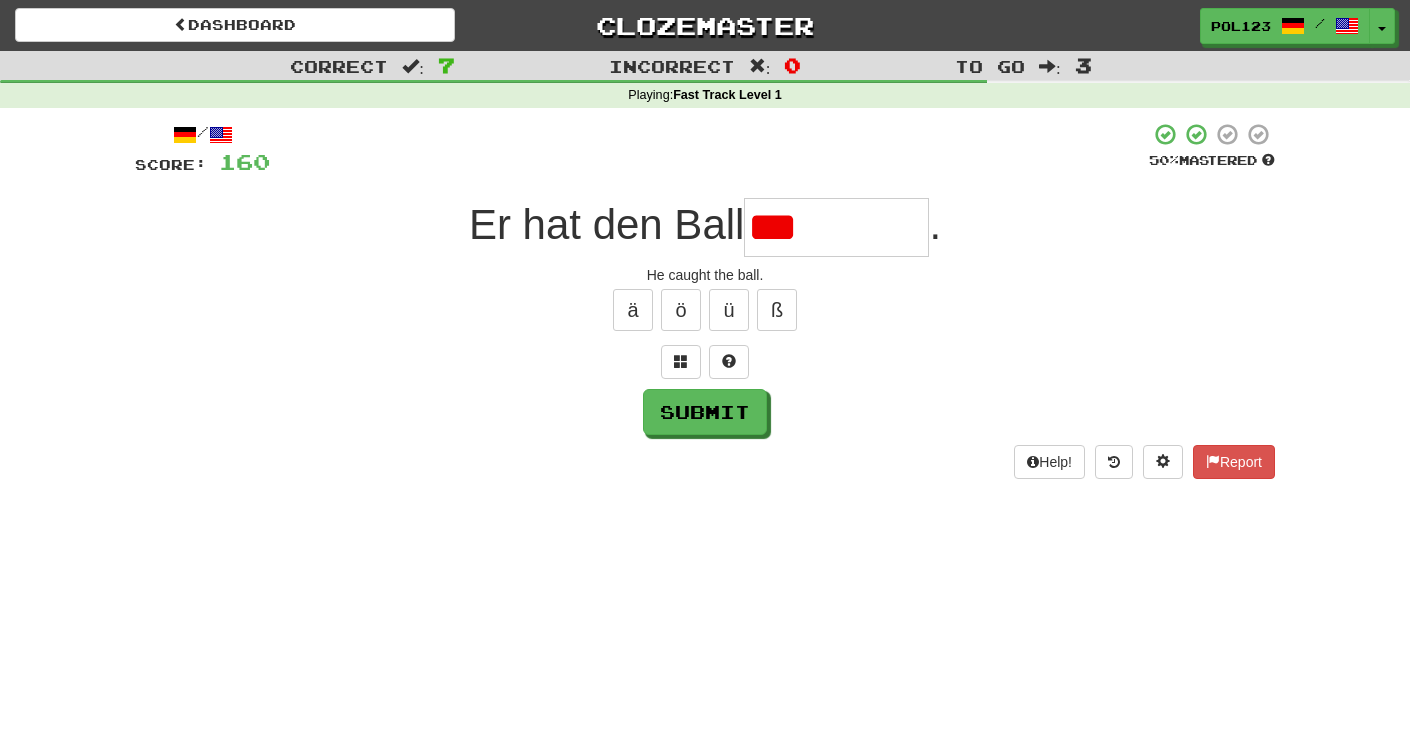click on "***" at bounding box center [836, 227] 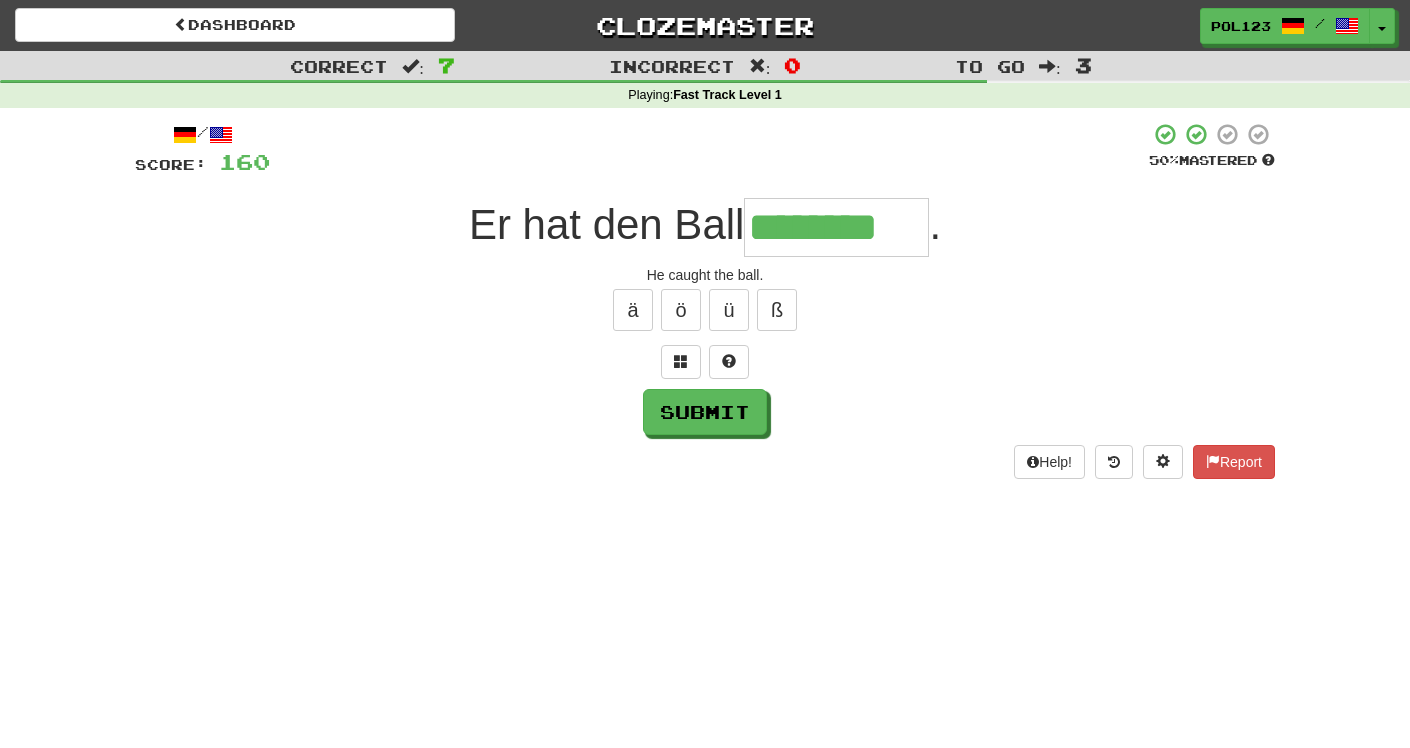 type on "********" 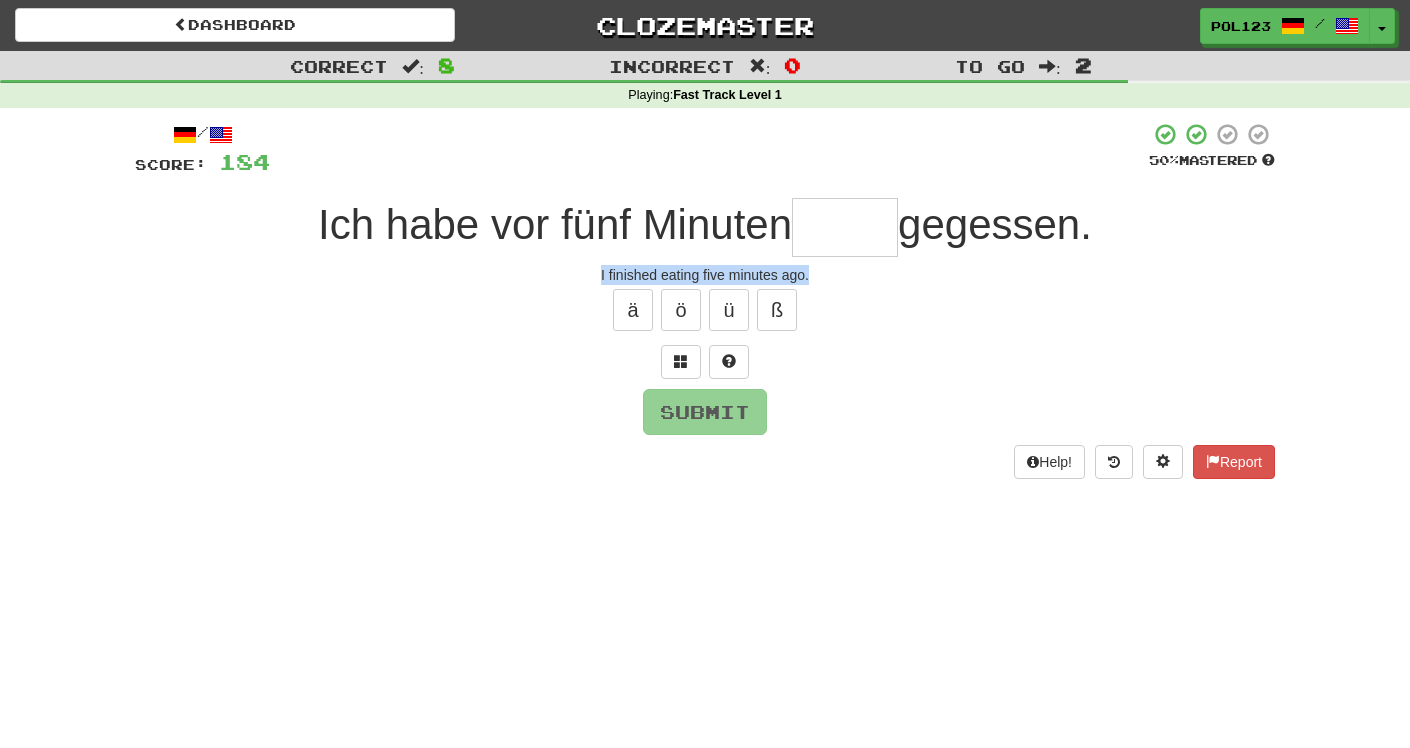 drag, startPoint x: 589, startPoint y: 274, endPoint x: 841, endPoint y: 284, distance: 252.19833 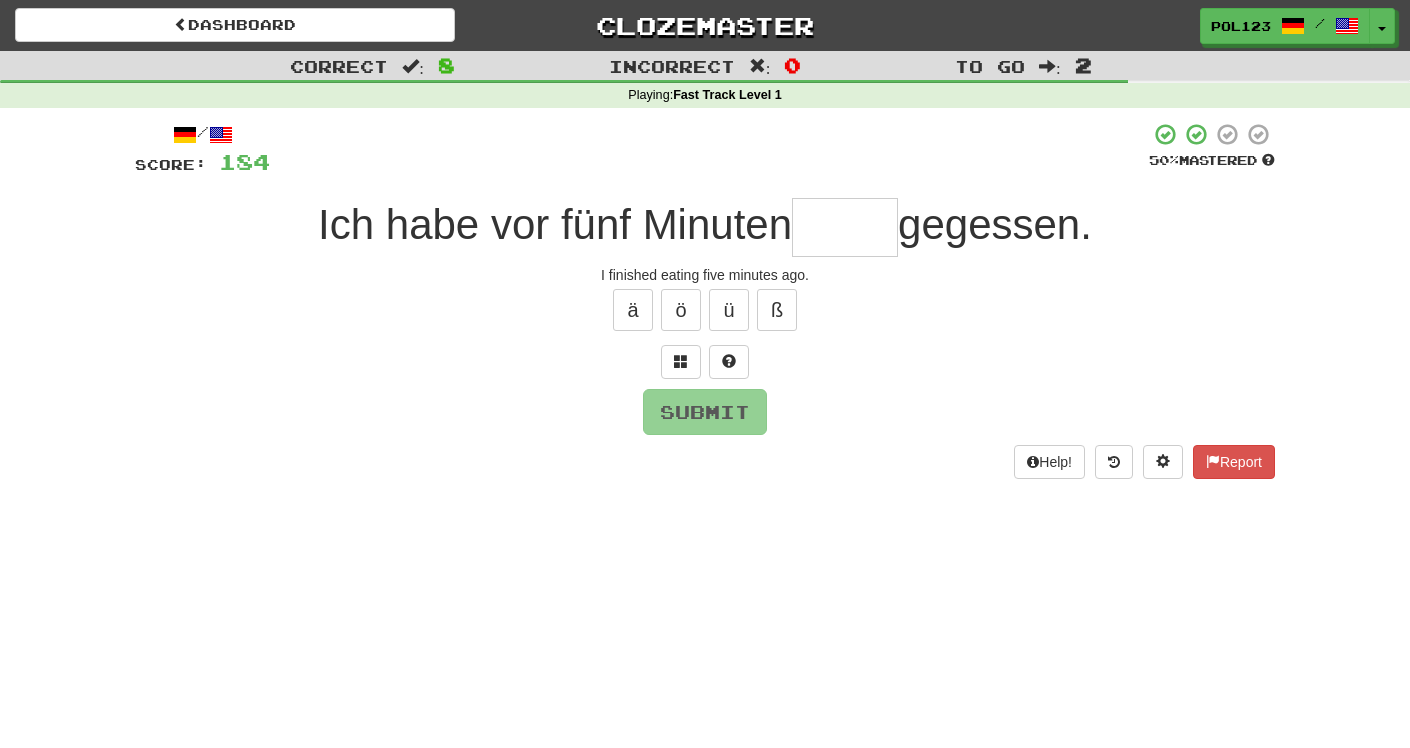 click at bounding box center [845, 227] 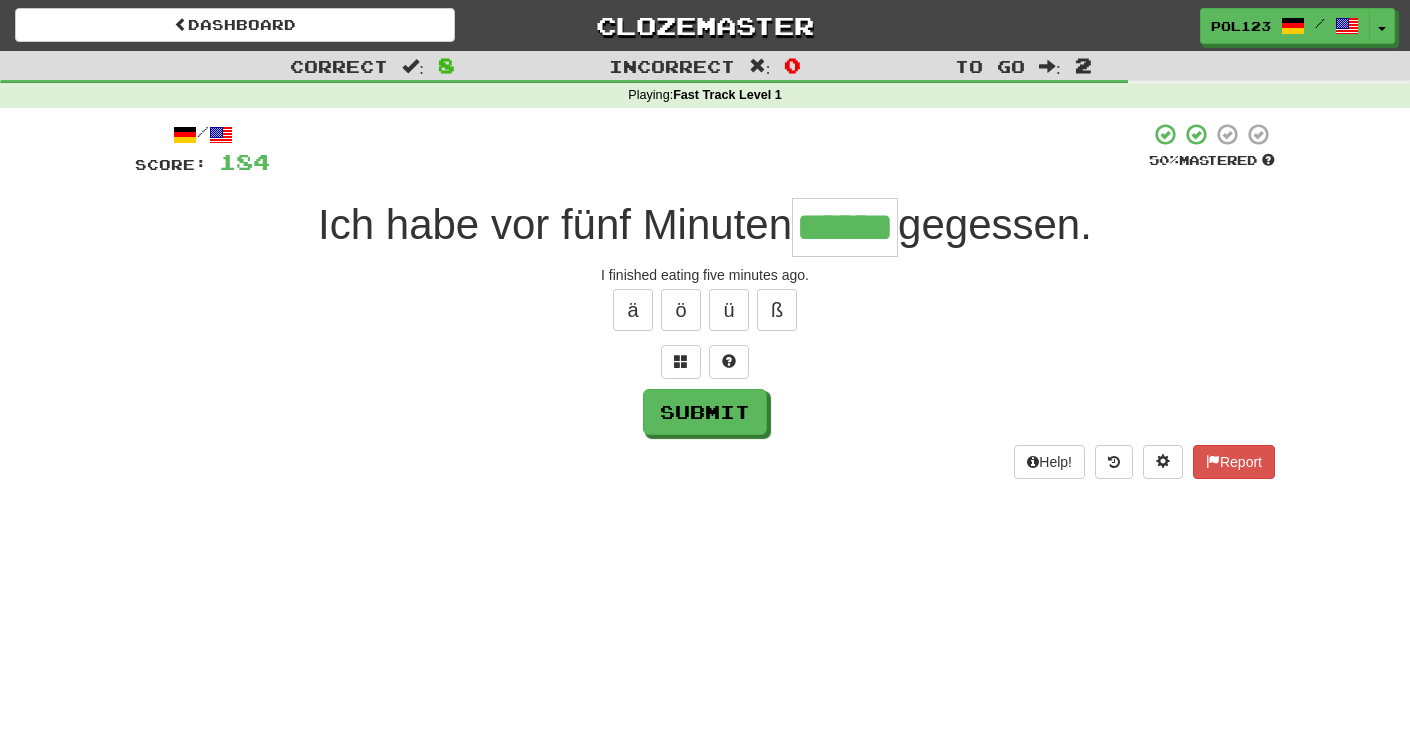 type on "******" 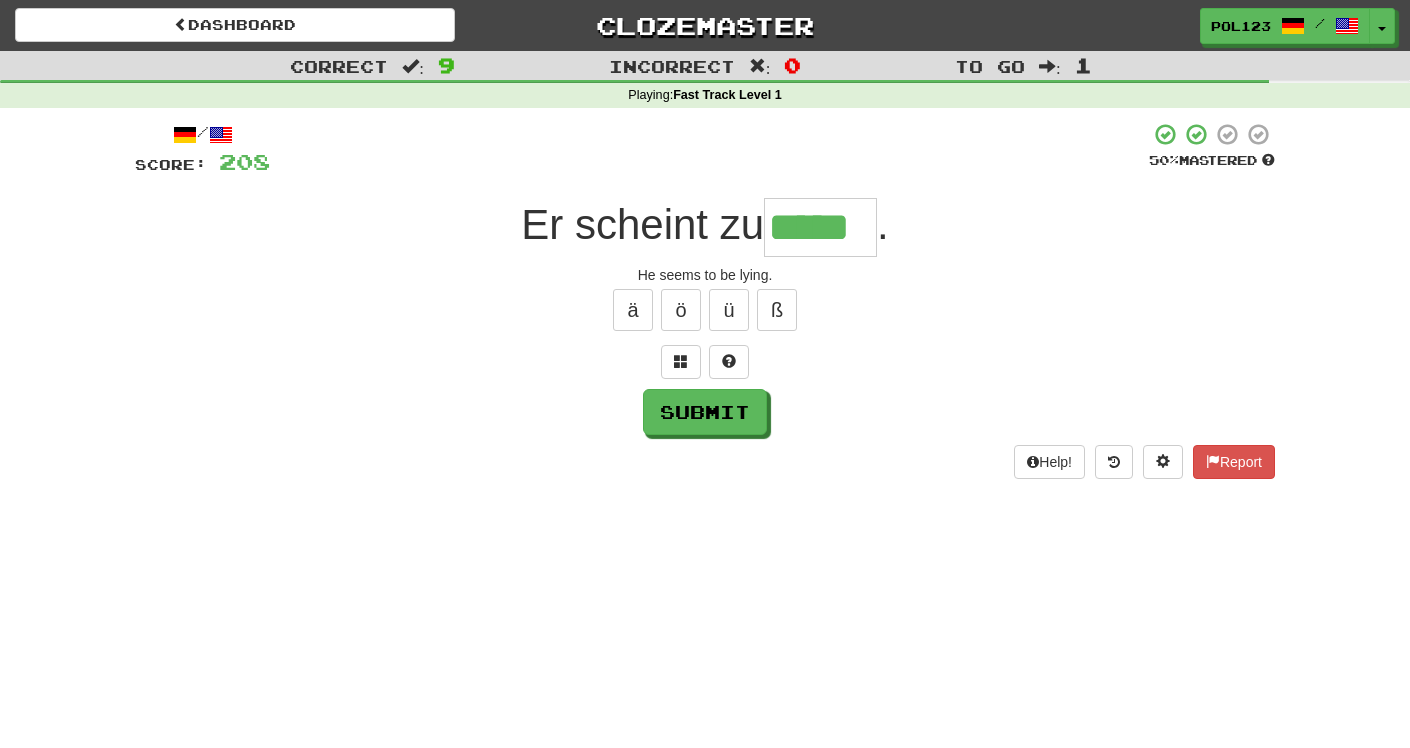 type on "*****" 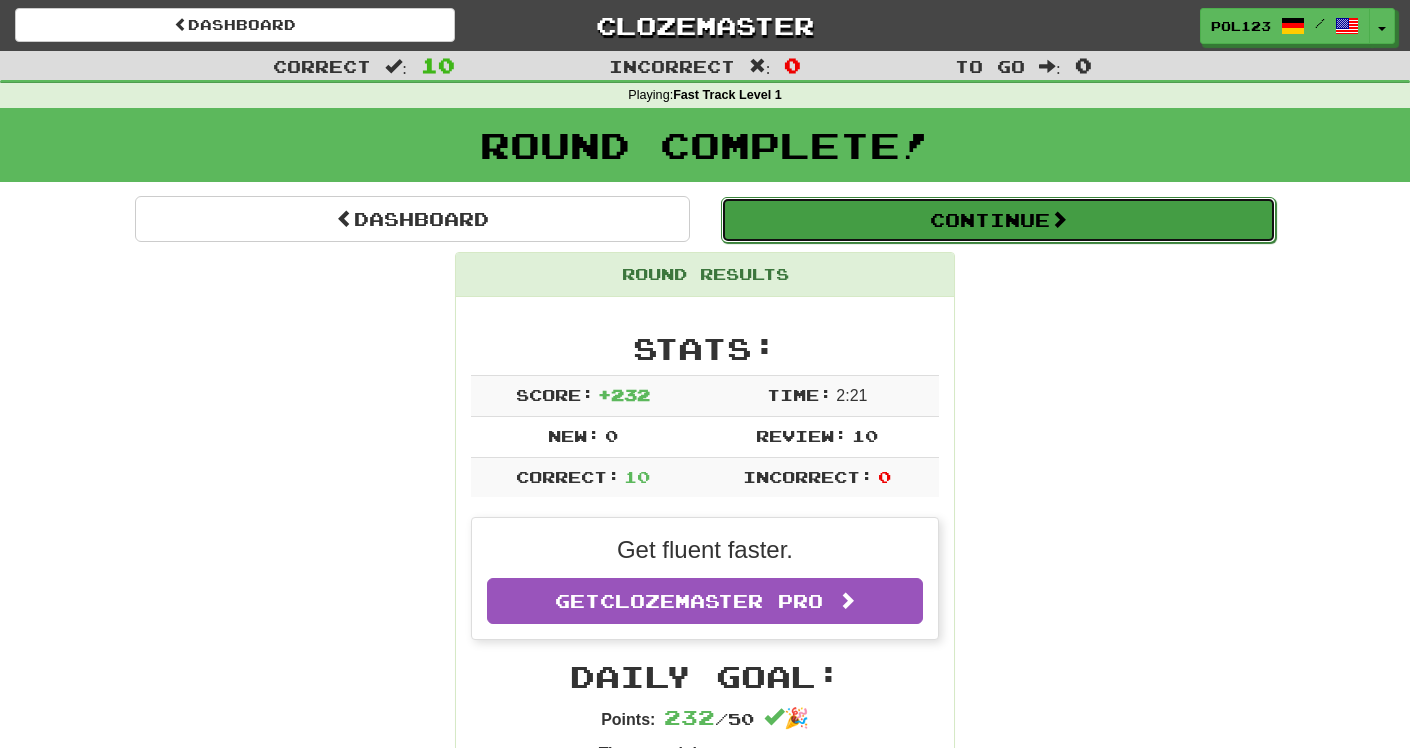 click on "Continue" at bounding box center [998, 220] 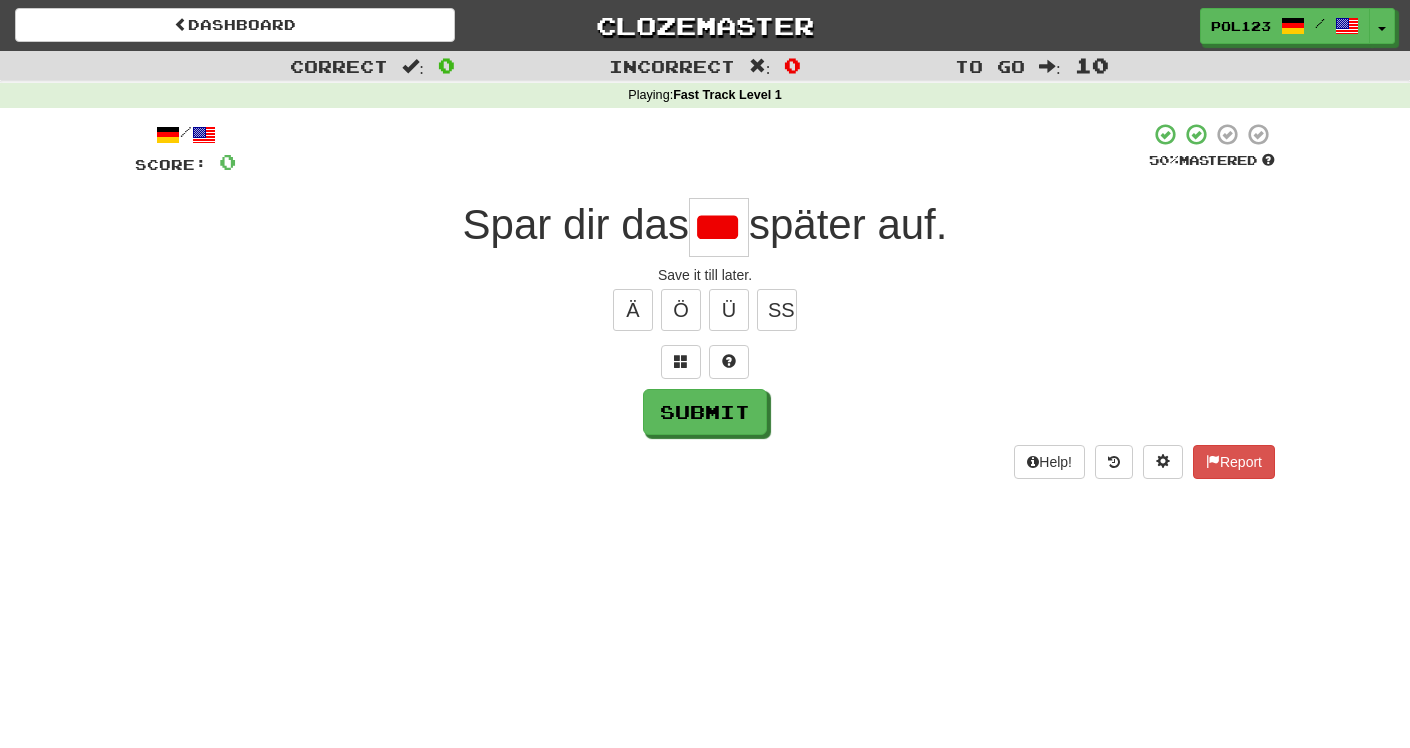 scroll, scrollTop: 0, scrollLeft: 0, axis: both 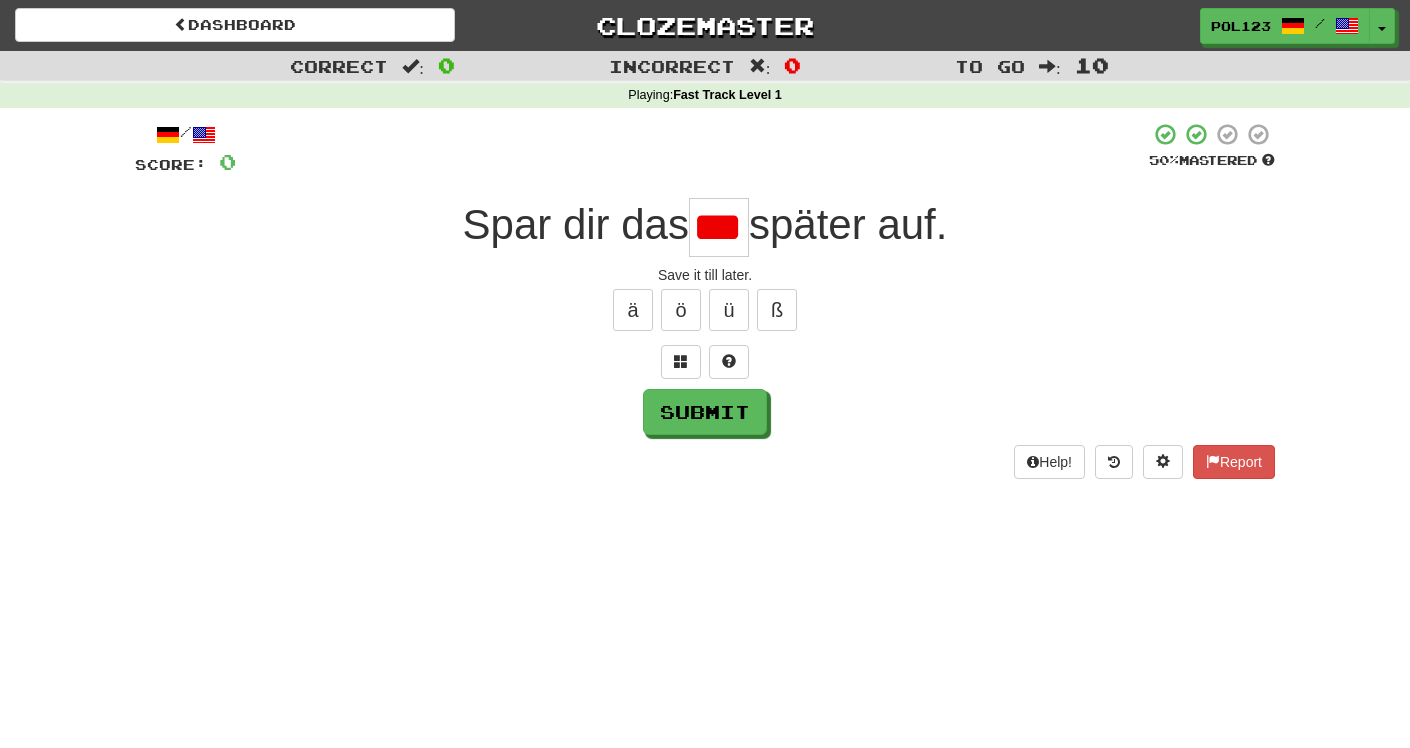 click on "Save it till later." at bounding box center [705, 275] 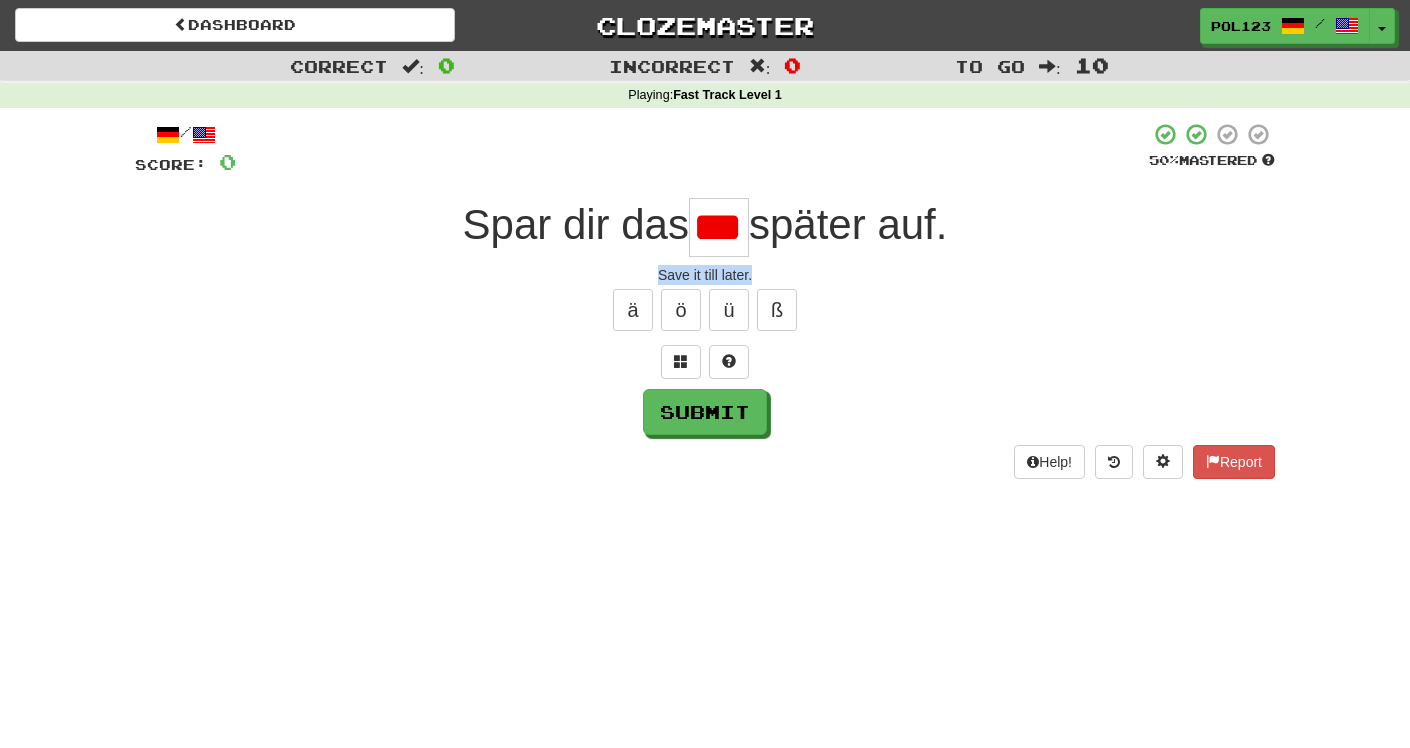 drag, startPoint x: 681, startPoint y: 279, endPoint x: 754, endPoint y: 281, distance: 73.02739 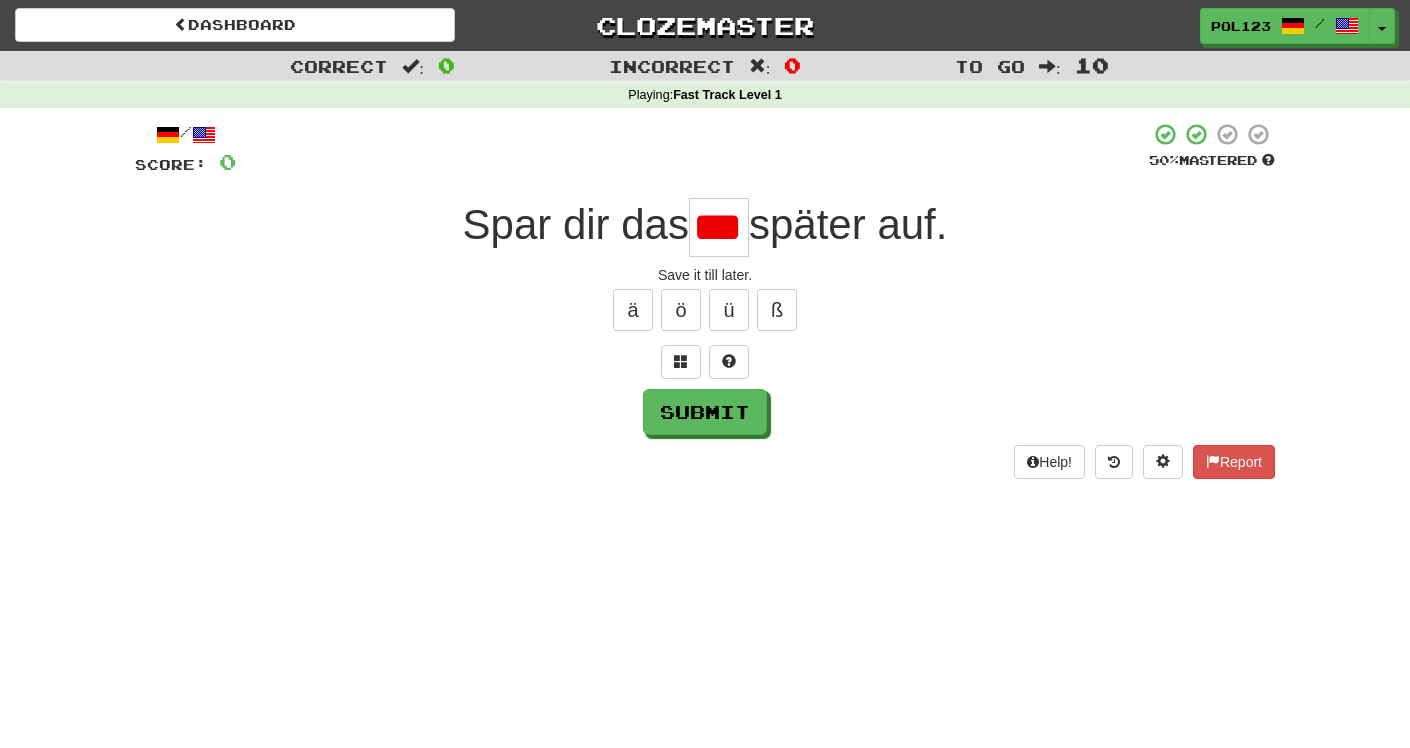 click on "***" at bounding box center [719, 227] 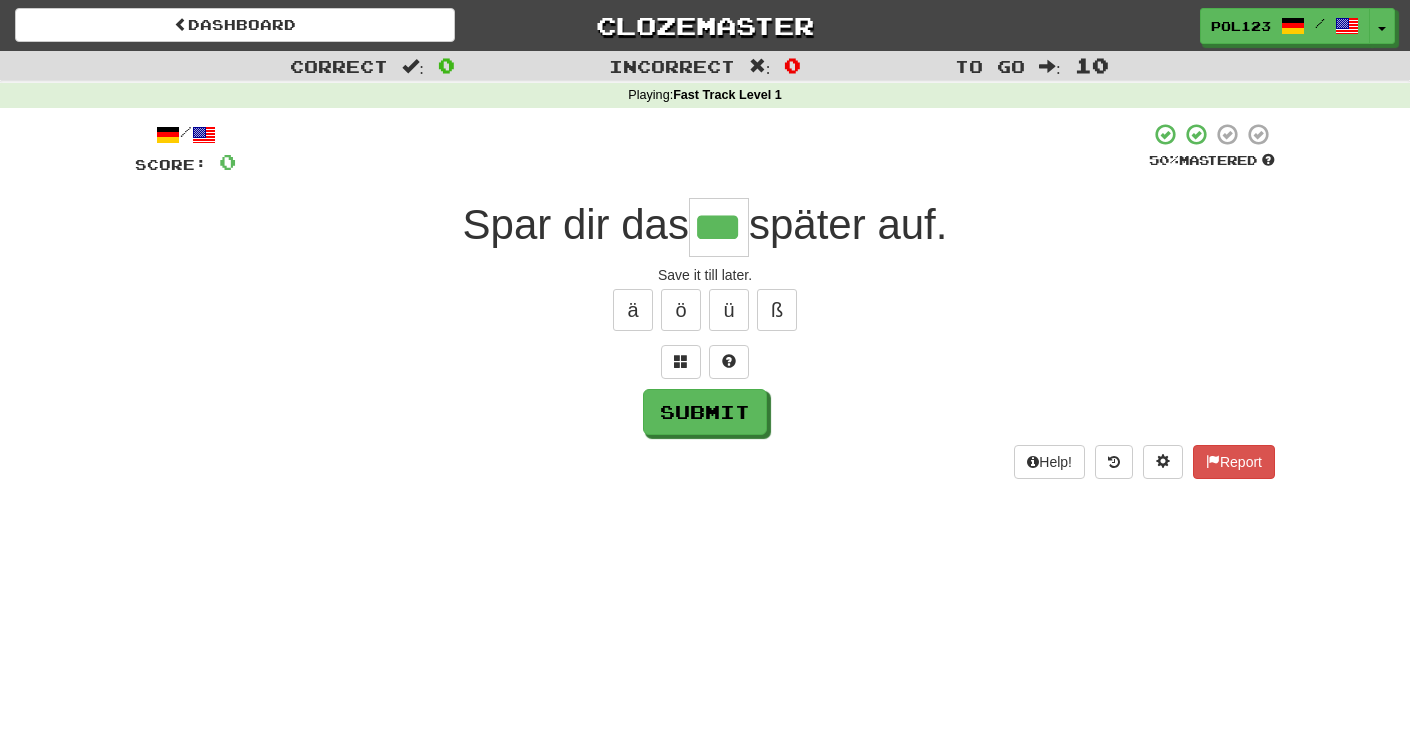 type on "***" 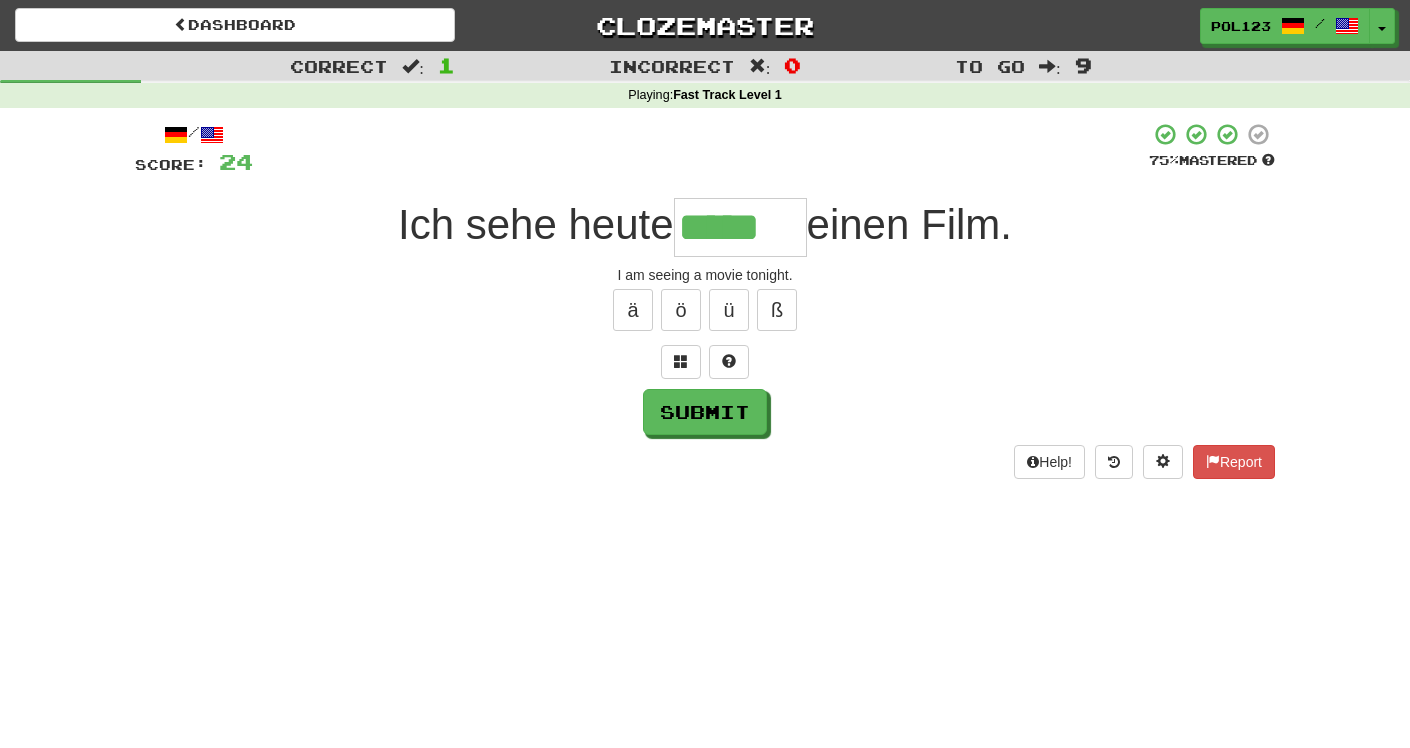 type on "*****" 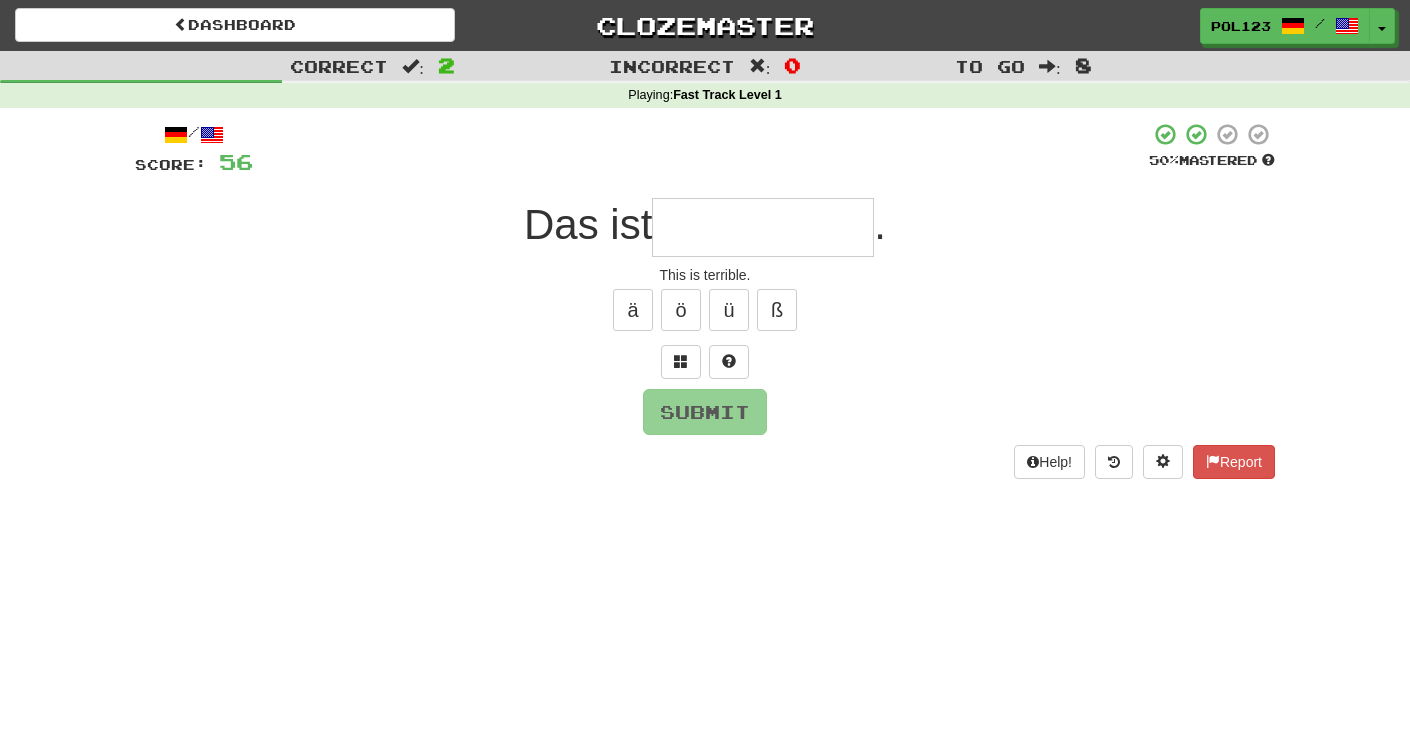 type on "*" 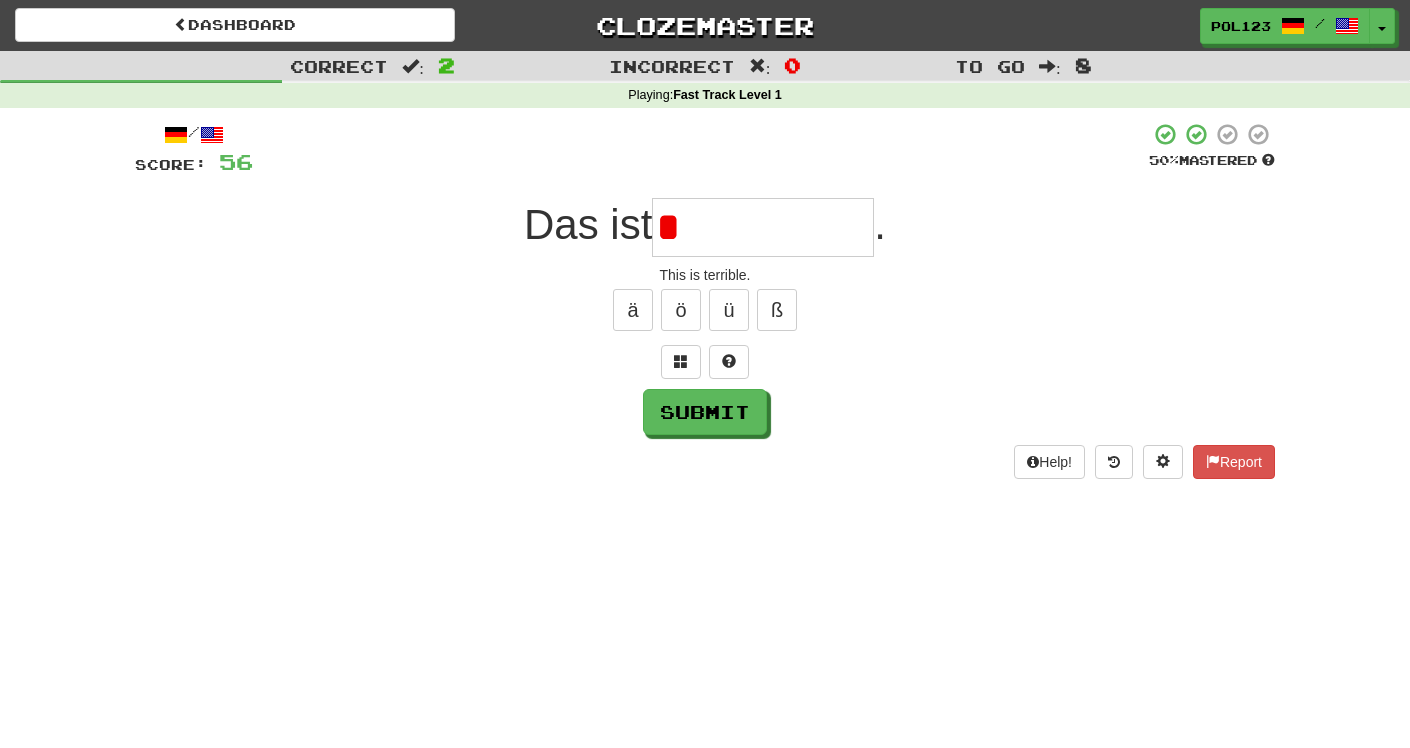 type on "*" 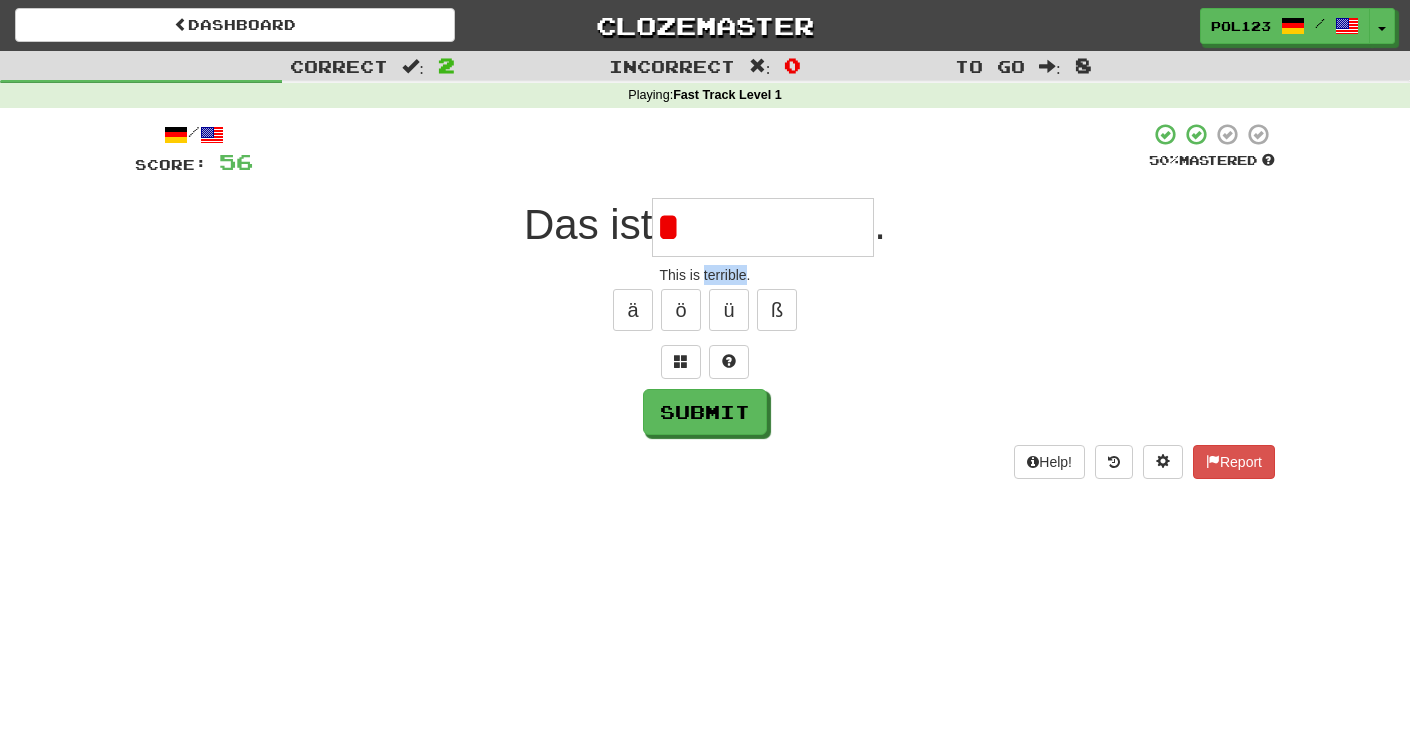 click on "This is terrible." at bounding box center (705, 275) 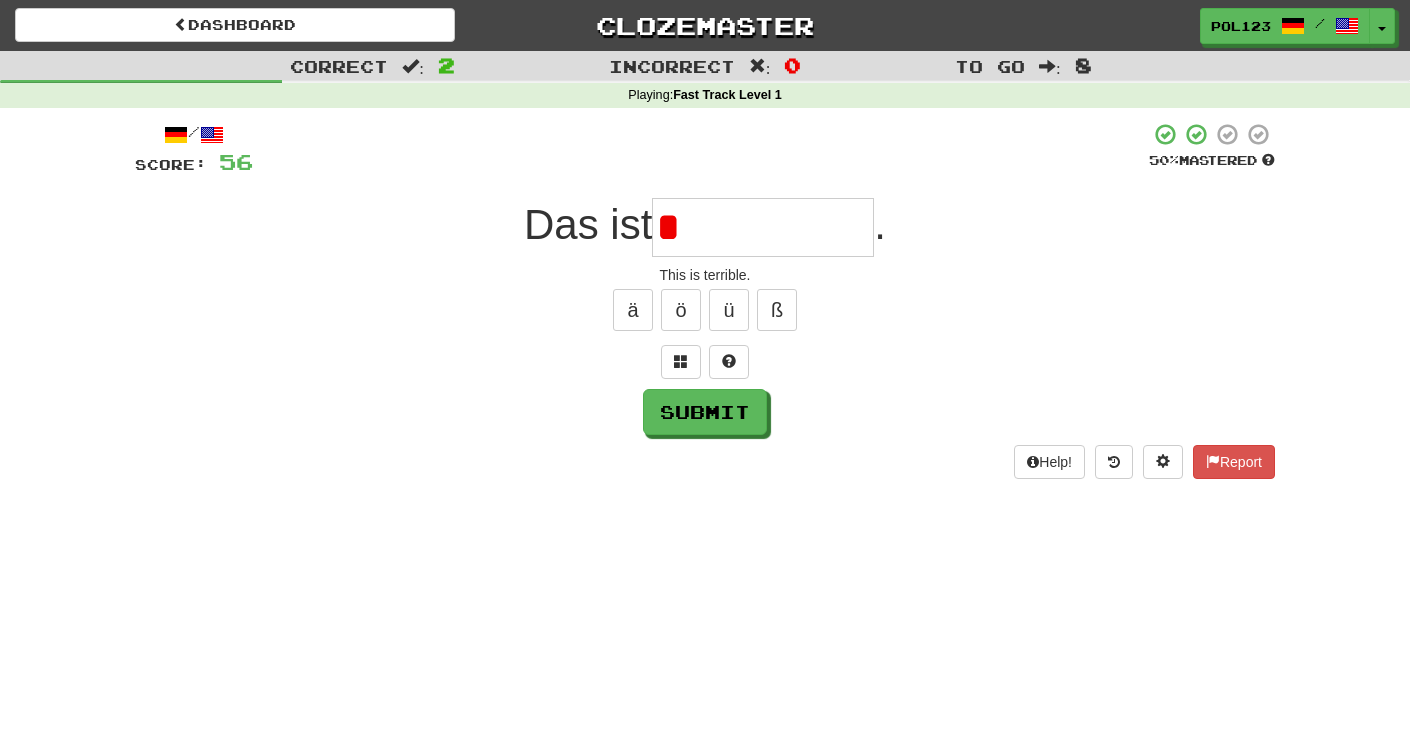 click on "*" at bounding box center (763, 227) 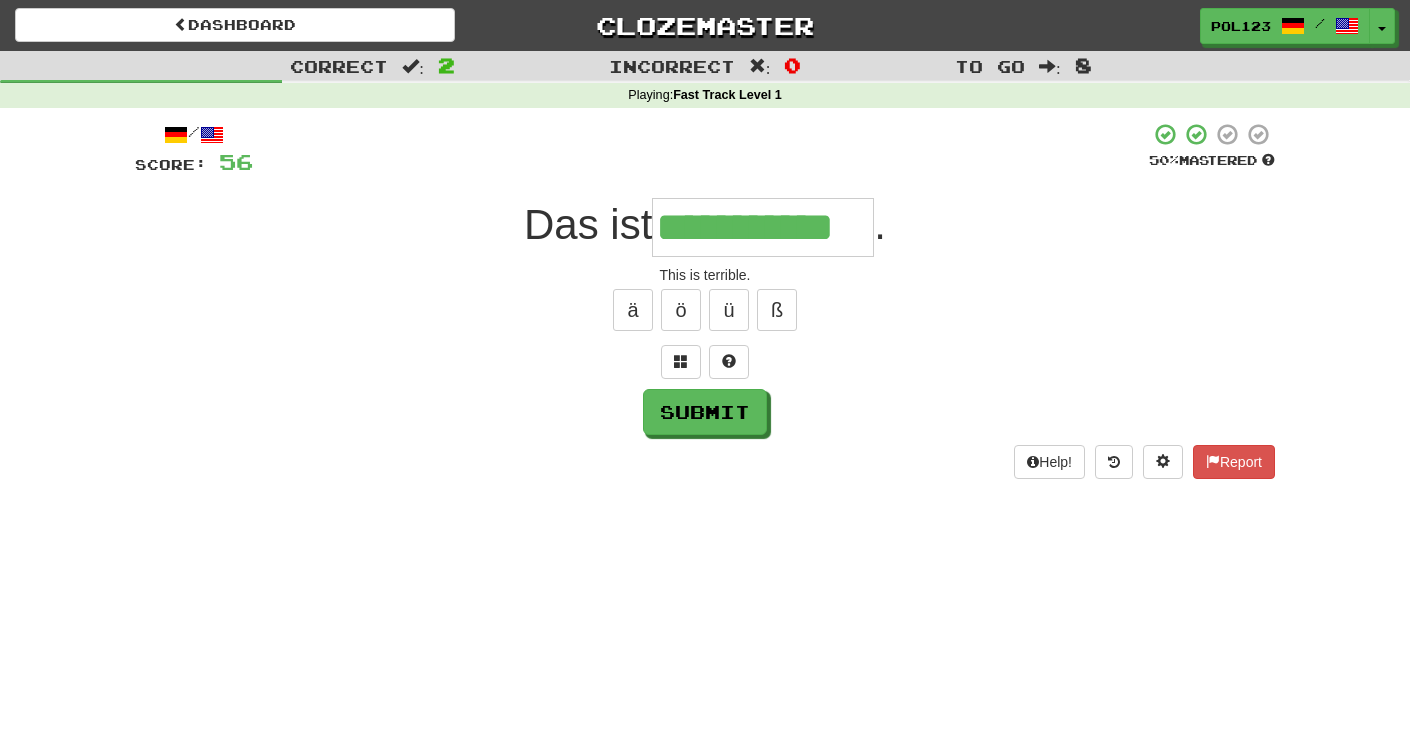 type on "**********" 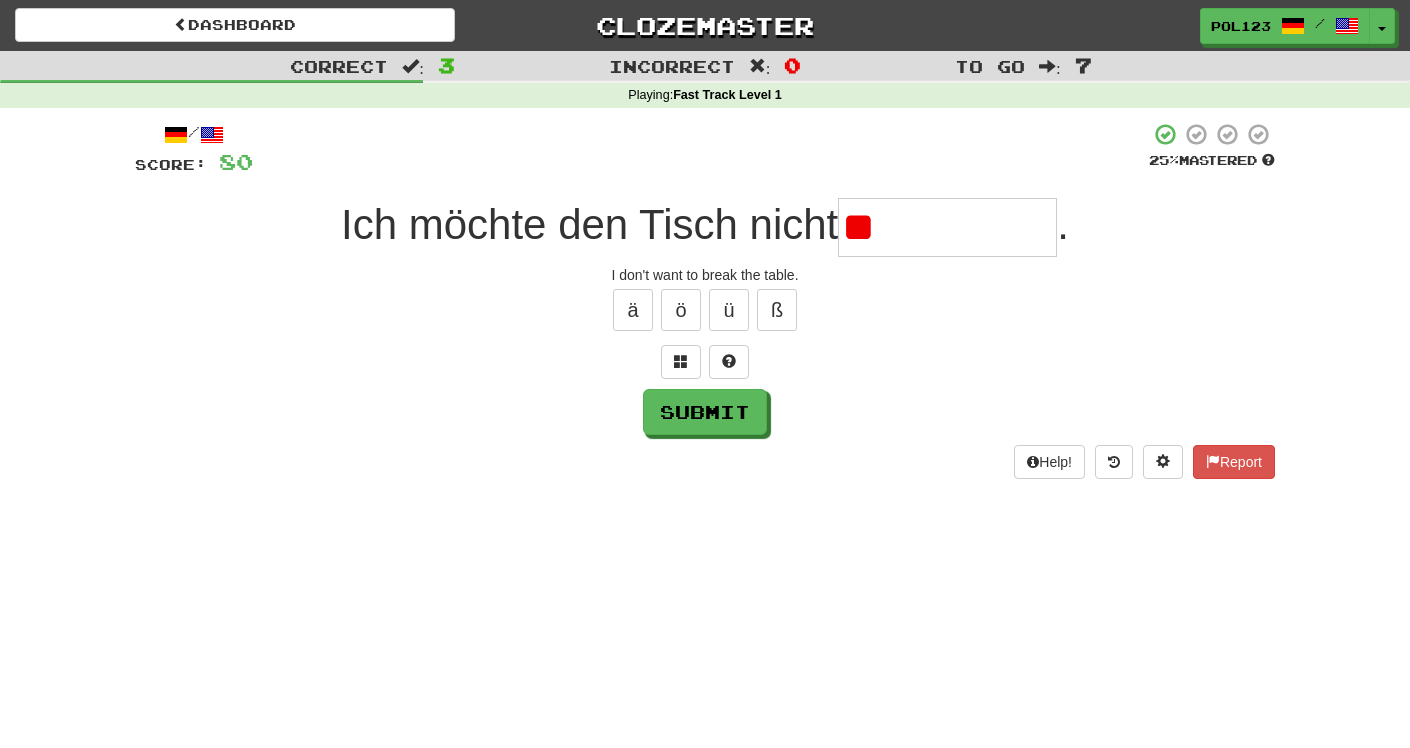 type on "*" 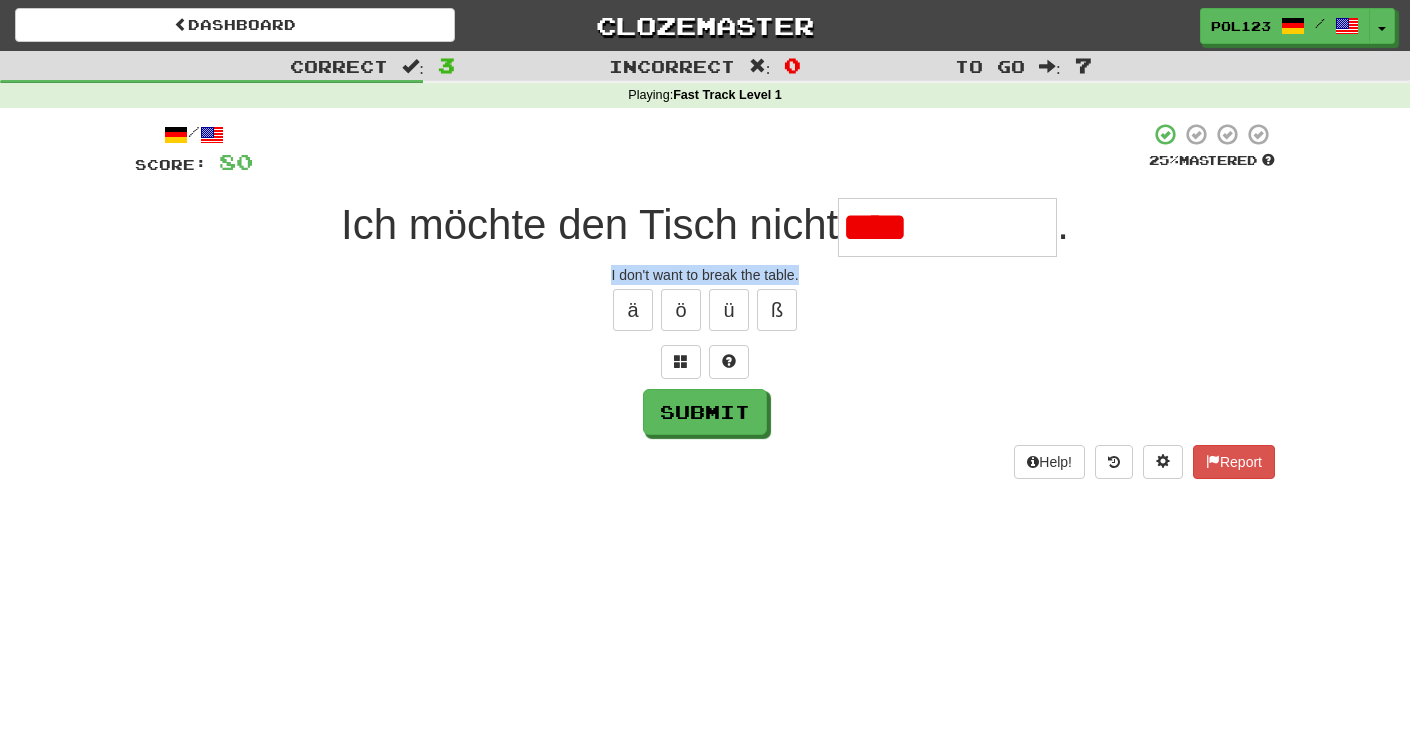 drag, startPoint x: 607, startPoint y: 275, endPoint x: 802, endPoint y: 278, distance: 195.02307 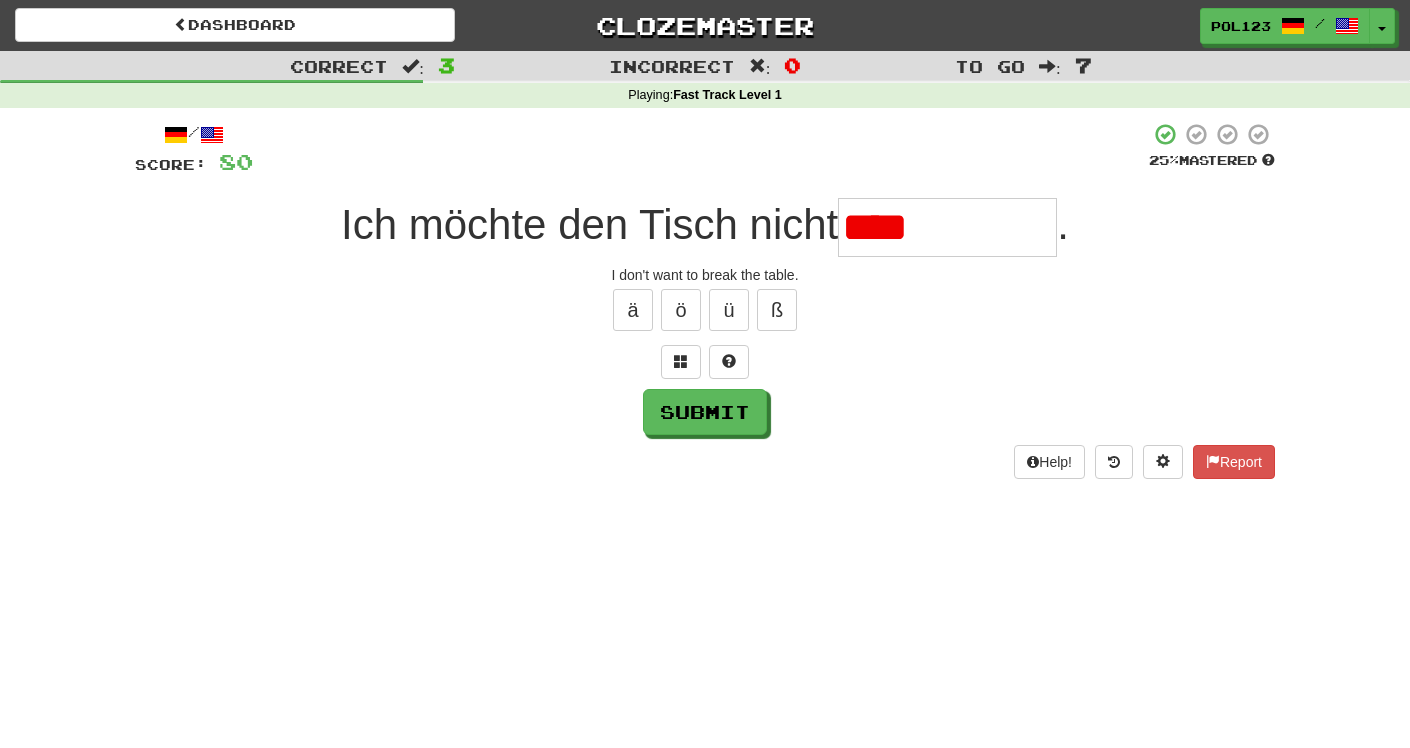 click on "****" at bounding box center (947, 227) 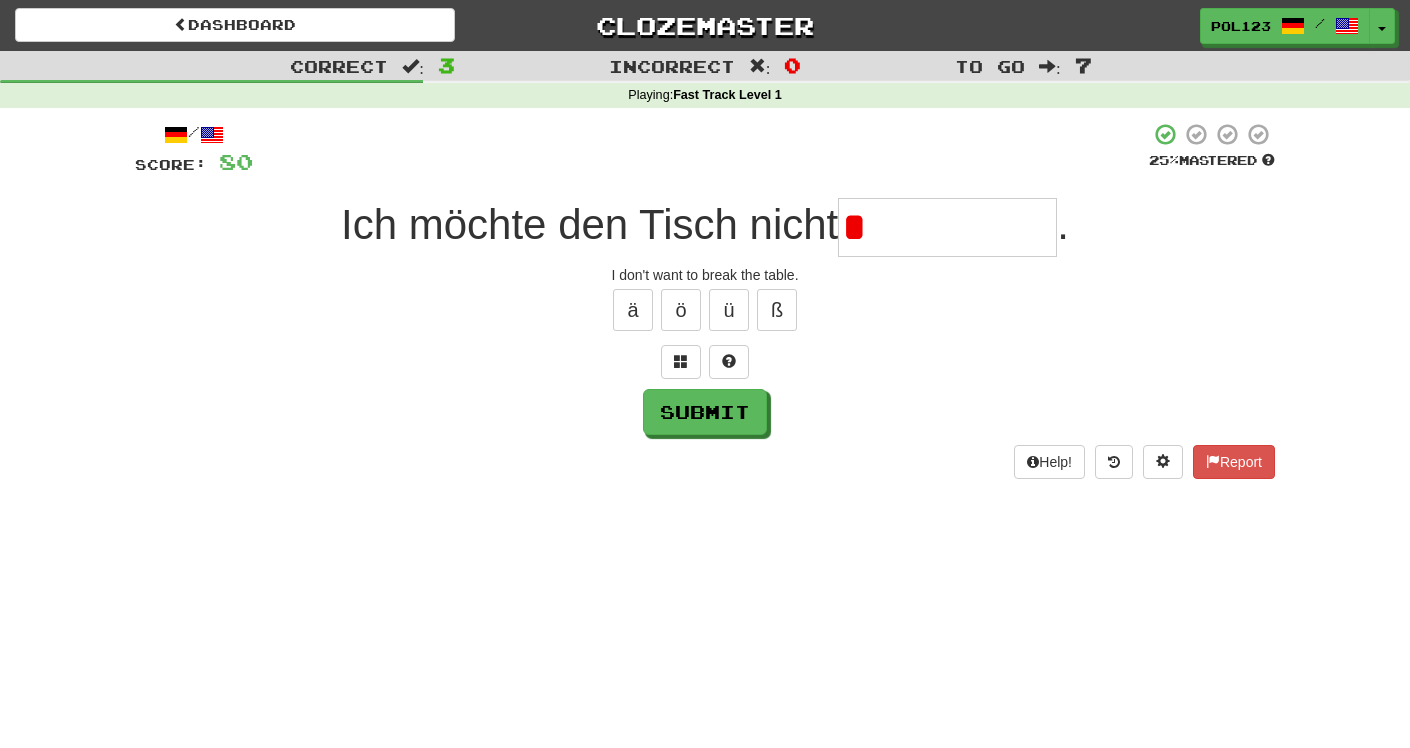 type on "**********" 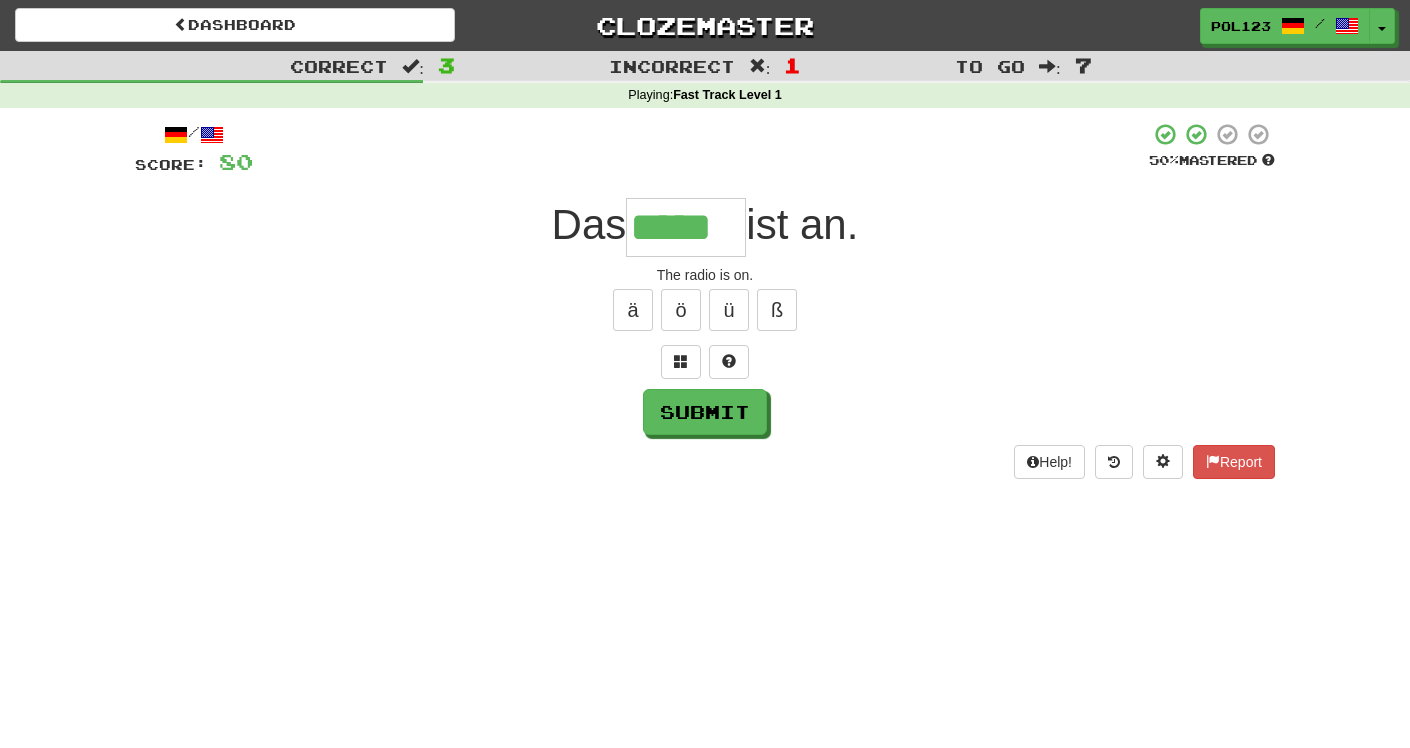 scroll, scrollTop: 0, scrollLeft: 3, axis: horizontal 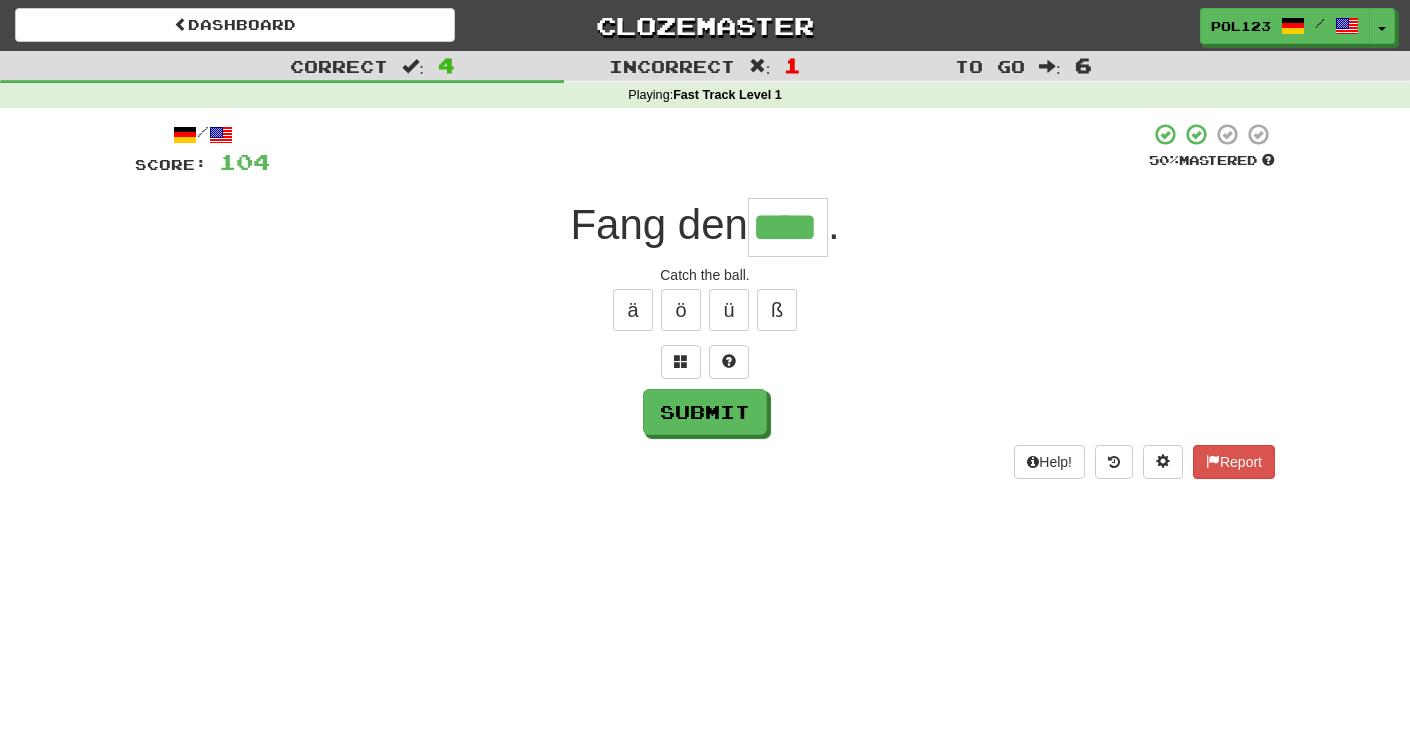 type on "****" 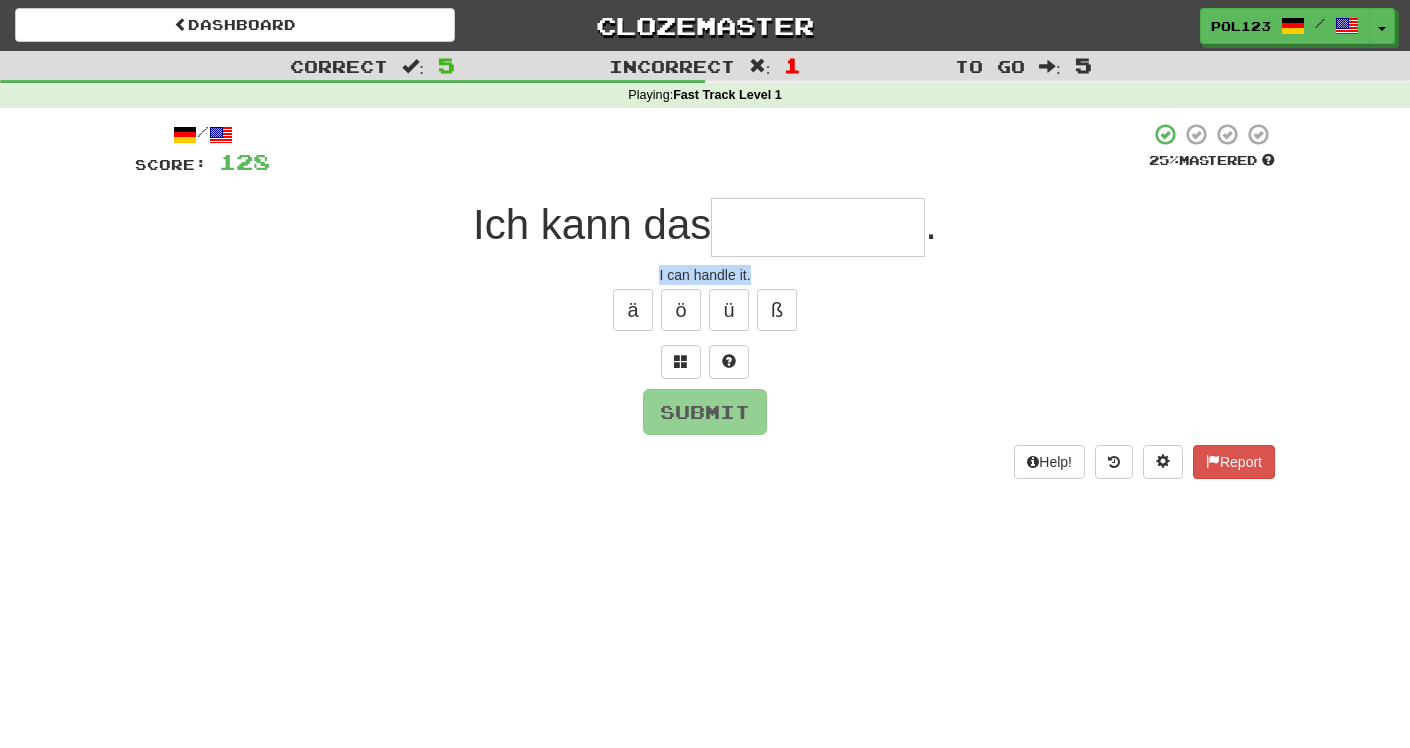drag, startPoint x: 757, startPoint y: 276, endPoint x: 653, endPoint y: 268, distance: 104.307236 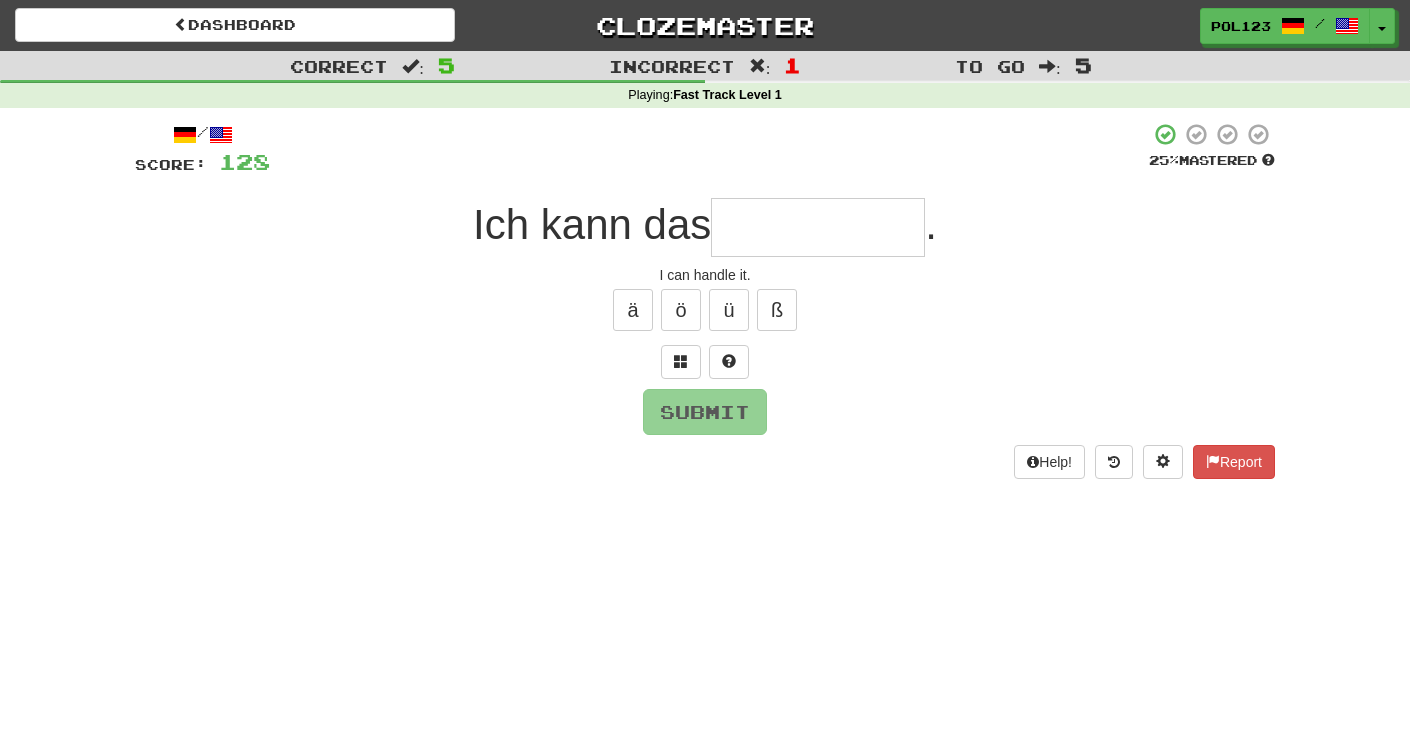 click at bounding box center (818, 227) 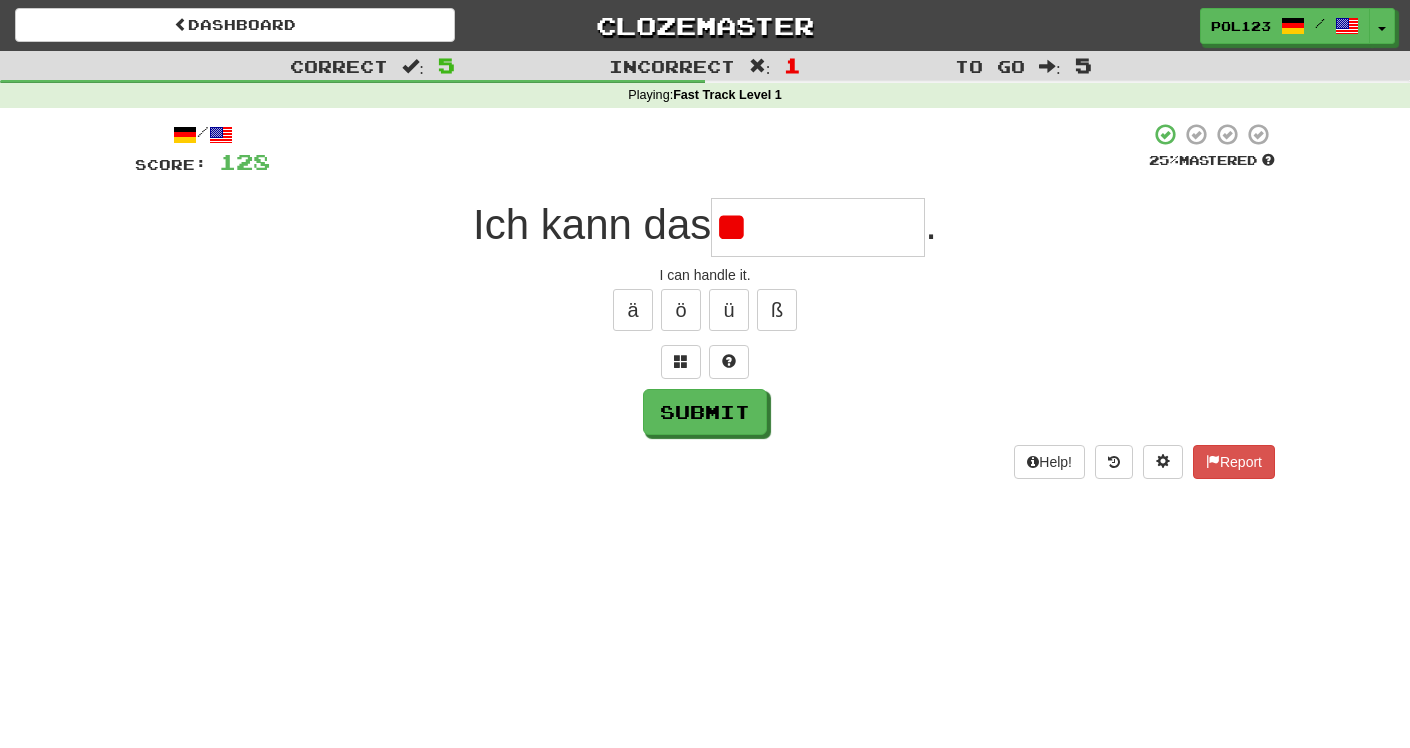 type on "*" 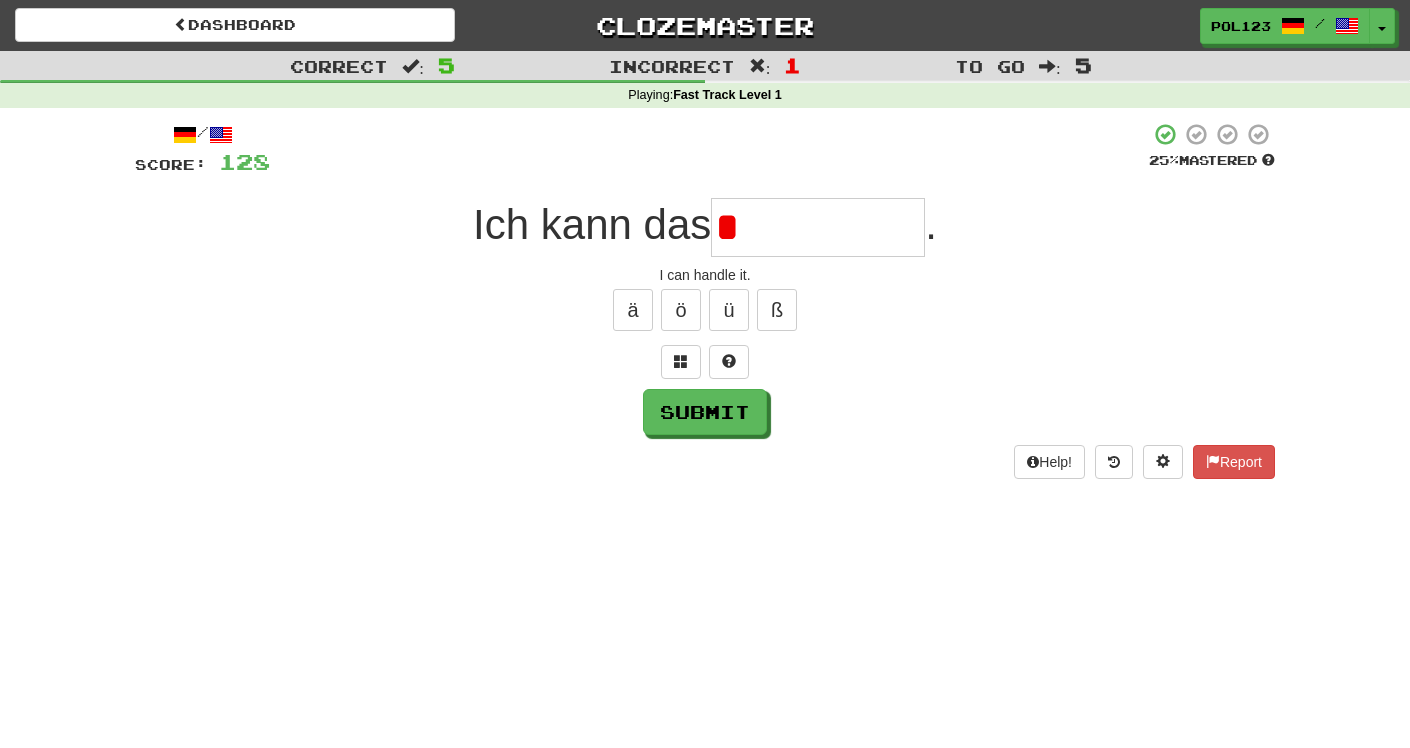 type on "**********" 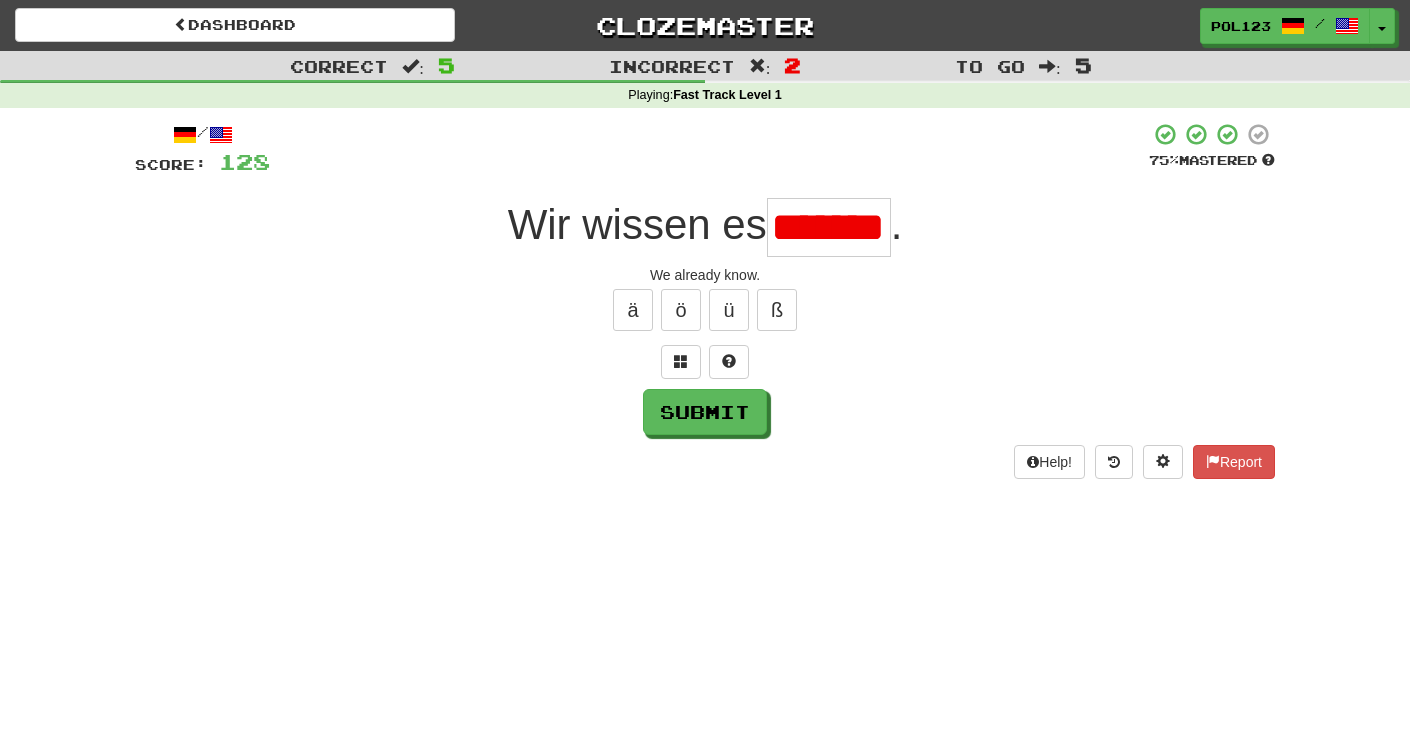 scroll, scrollTop: 0, scrollLeft: 11, axis: horizontal 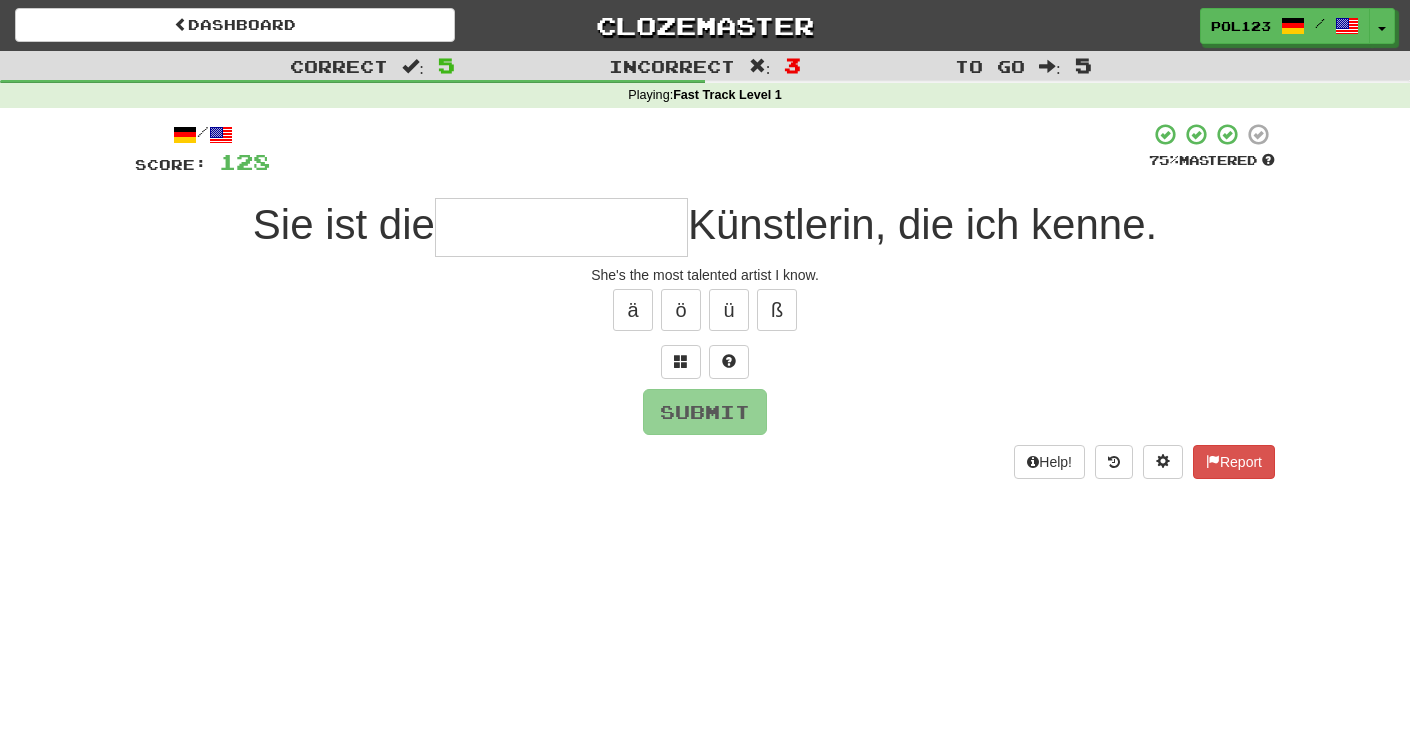 type on "*" 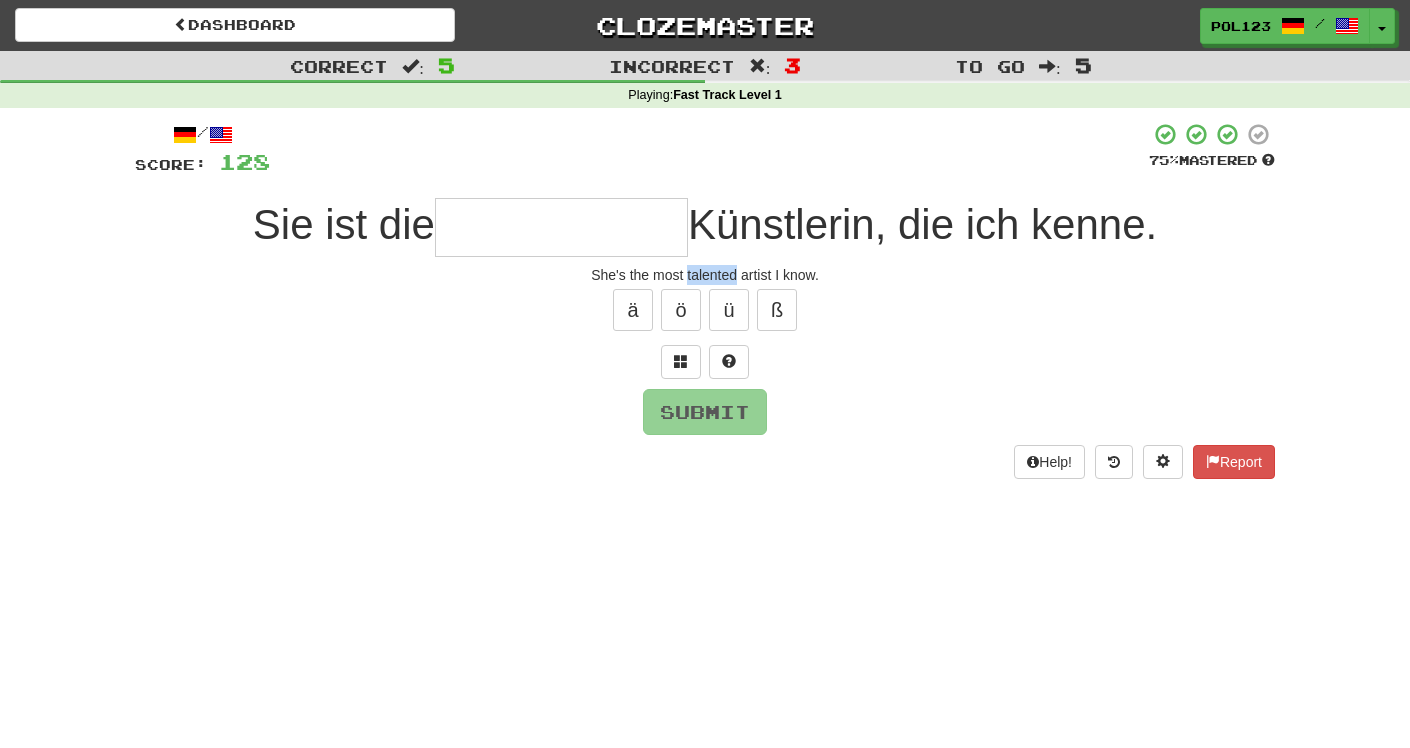 click on "She's the most talented artist I know." at bounding box center (705, 275) 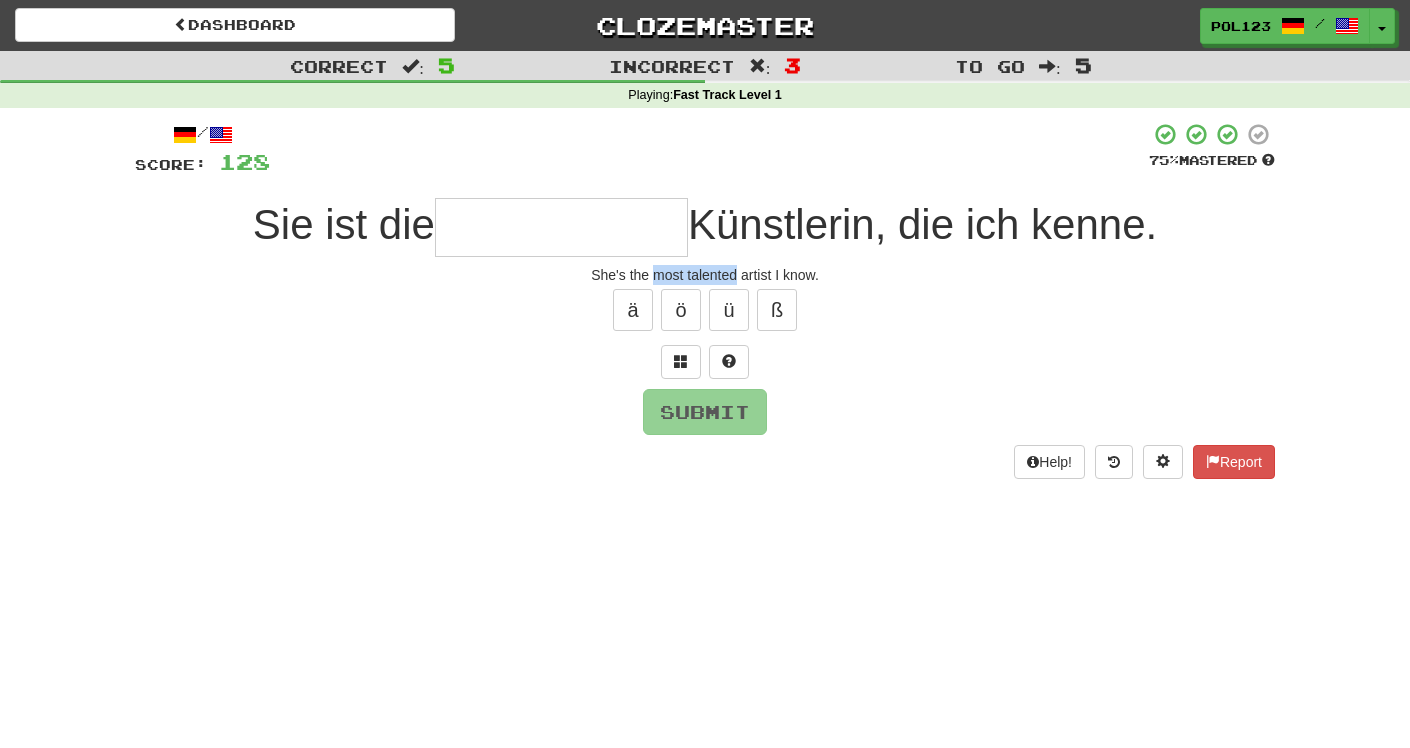 drag, startPoint x: 694, startPoint y: 277, endPoint x: 658, endPoint y: 272, distance: 36.345562 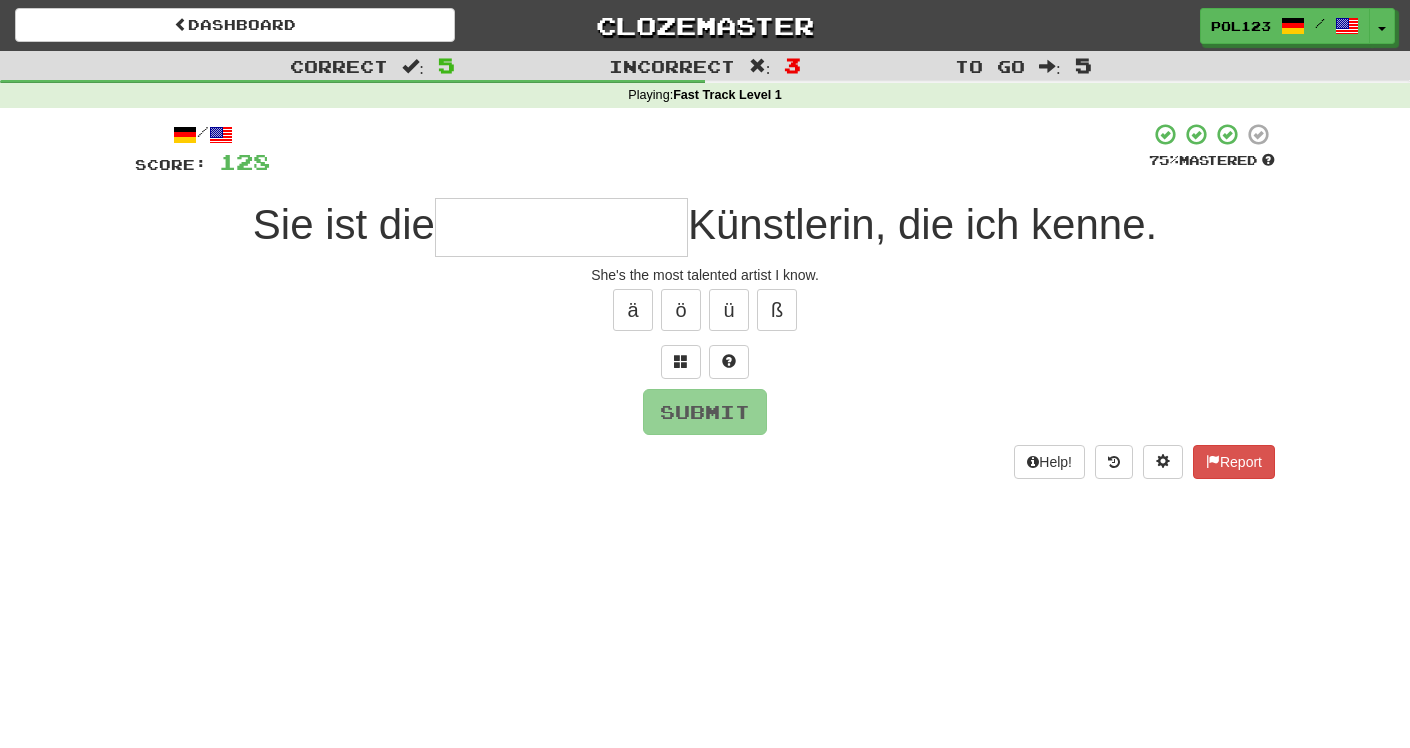 click at bounding box center (561, 227) 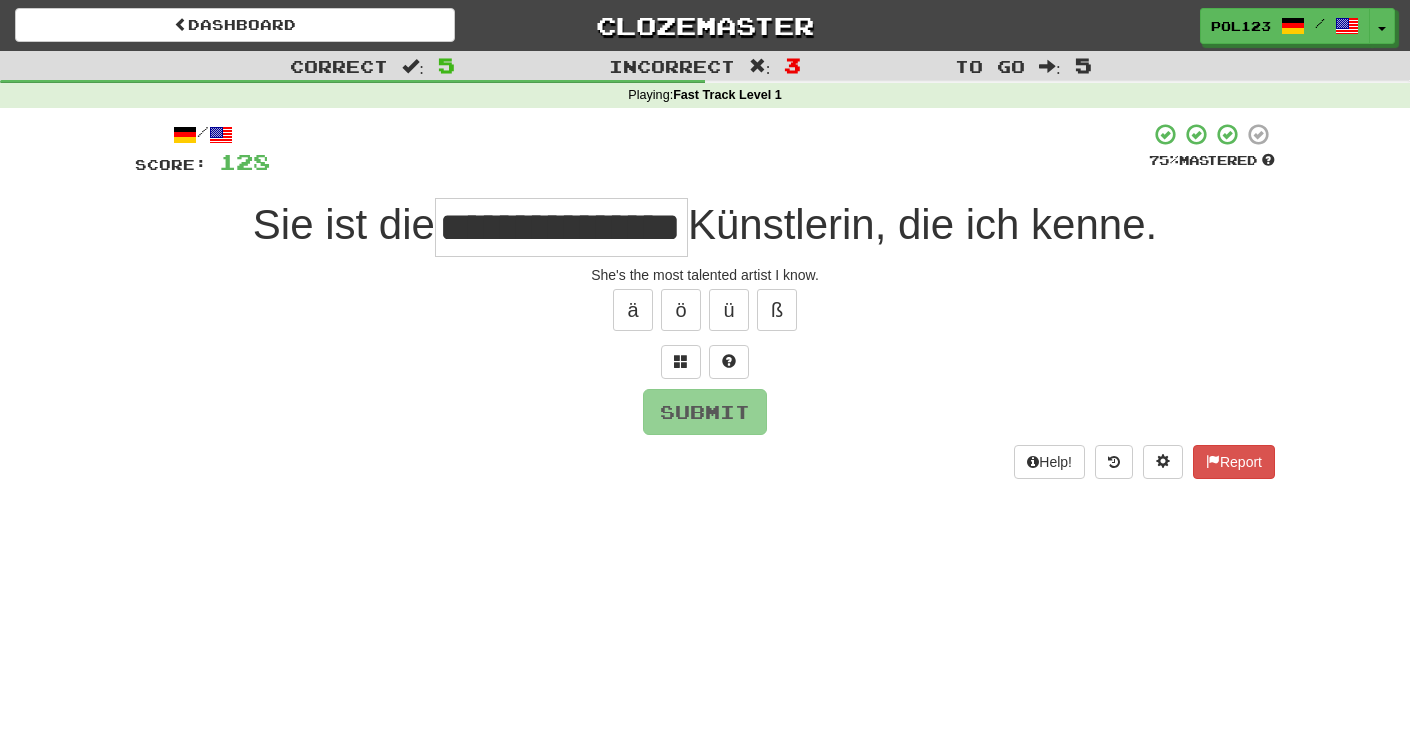 scroll, scrollTop: 0, scrollLeft: 21, axis: horizontal 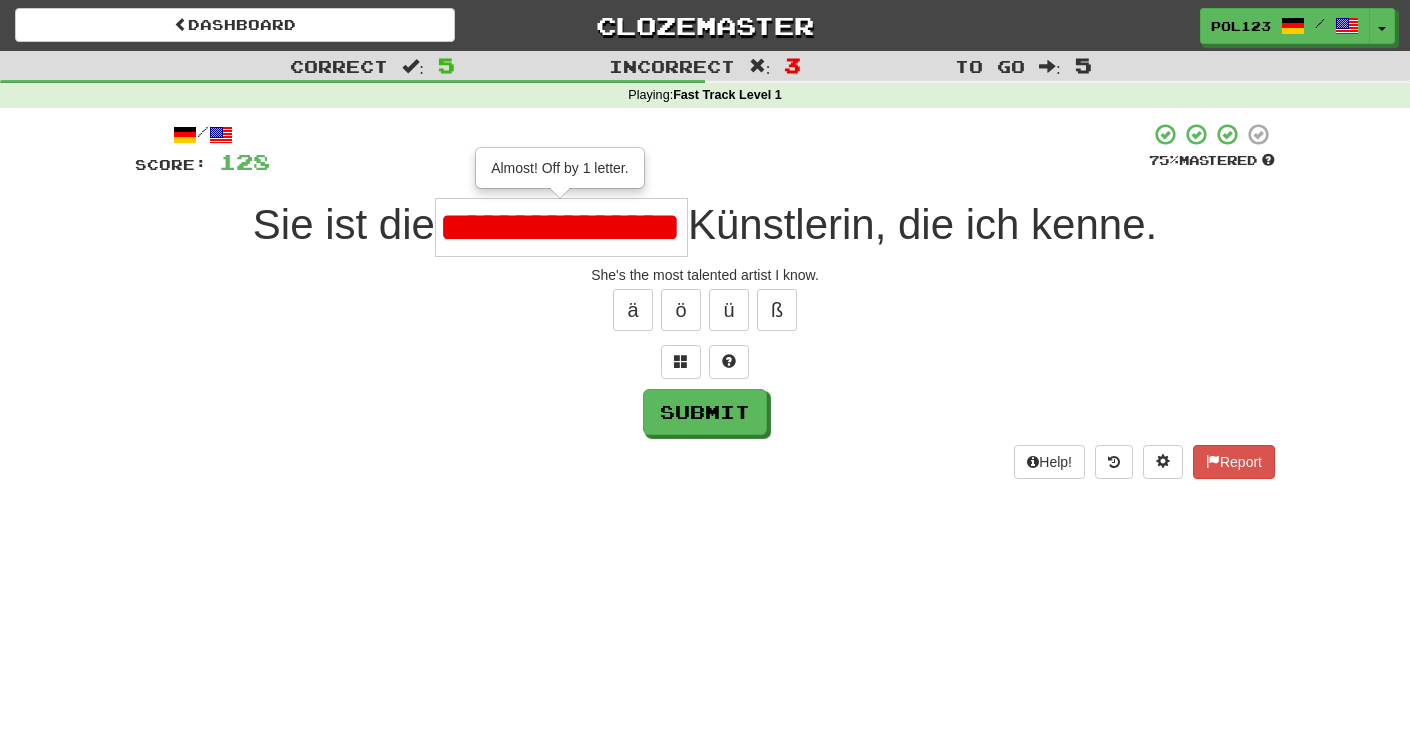 type on "**********" 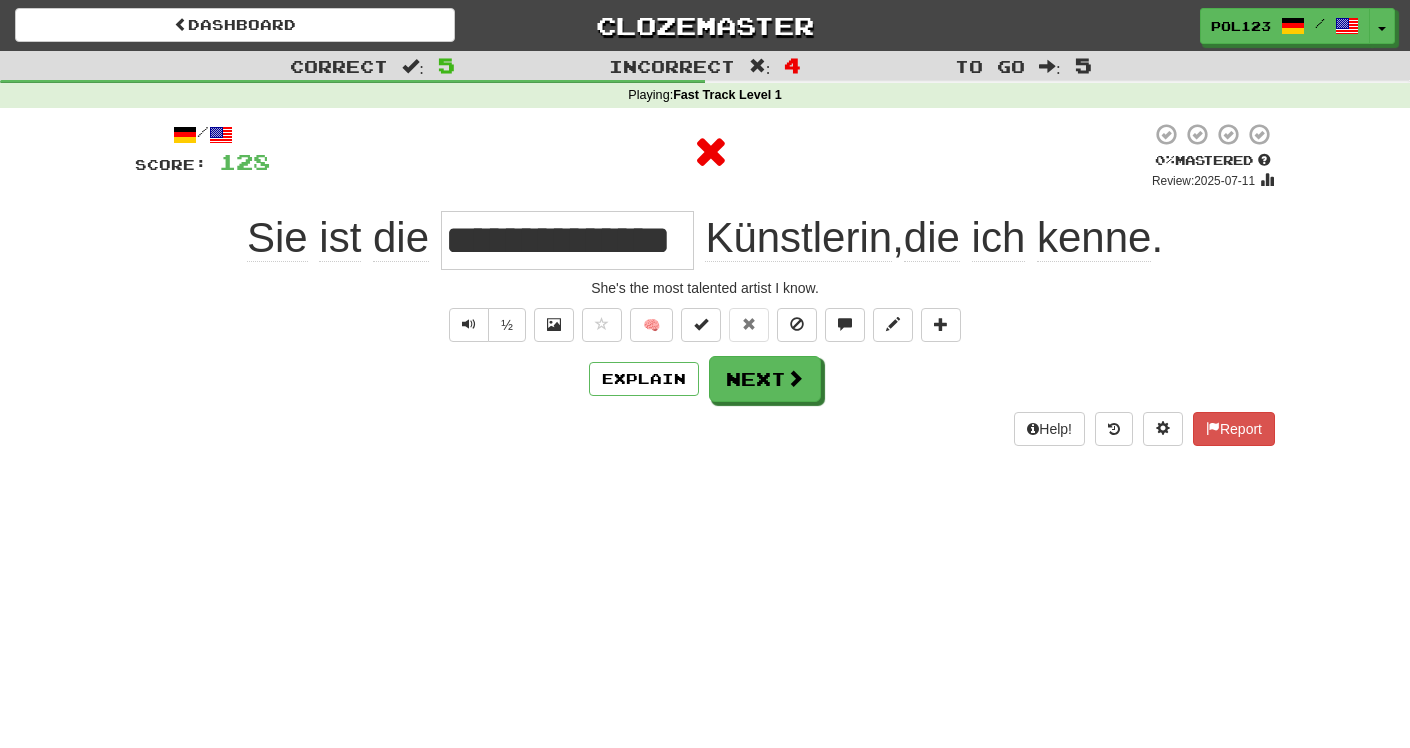 scroll, scrollTop: 0, scrollLeft: 0, axis: both 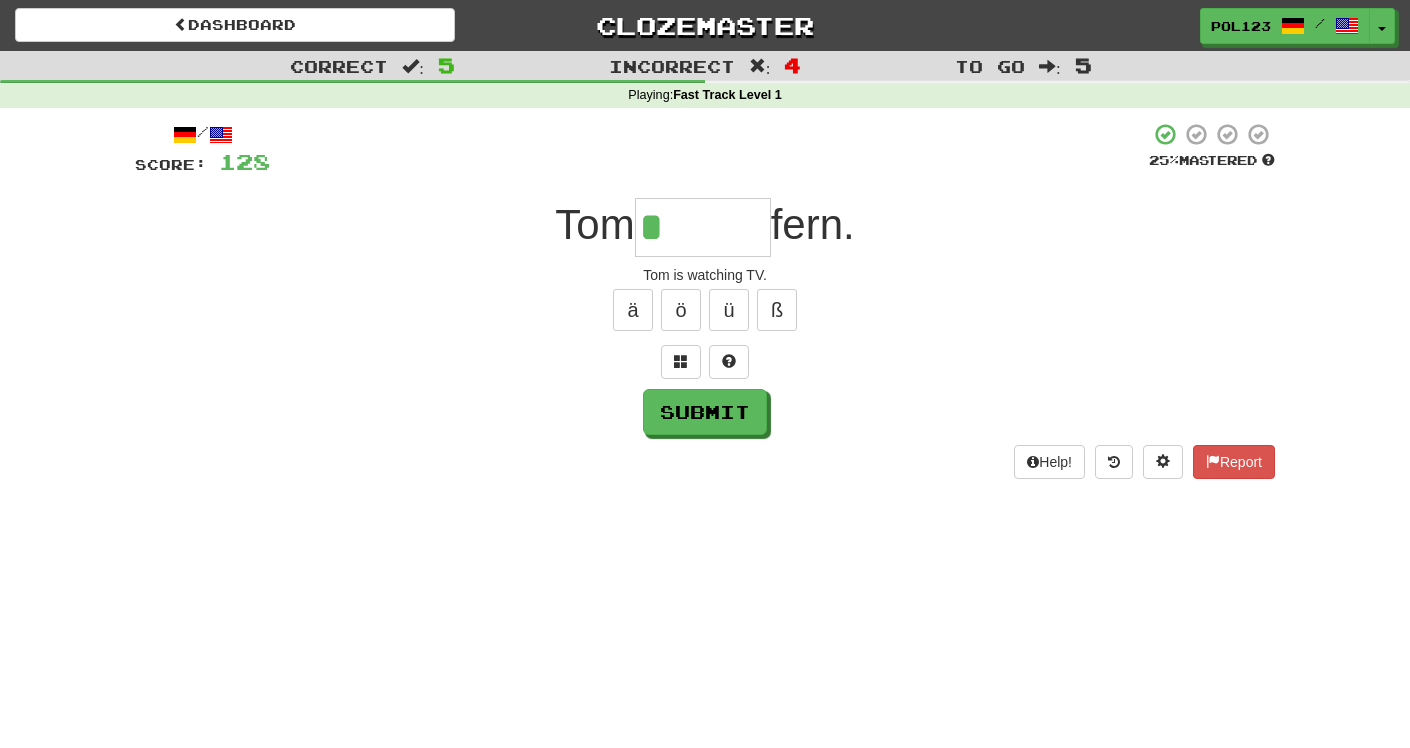 click on "Tom is watching TV." at bounding box center (705, 275) 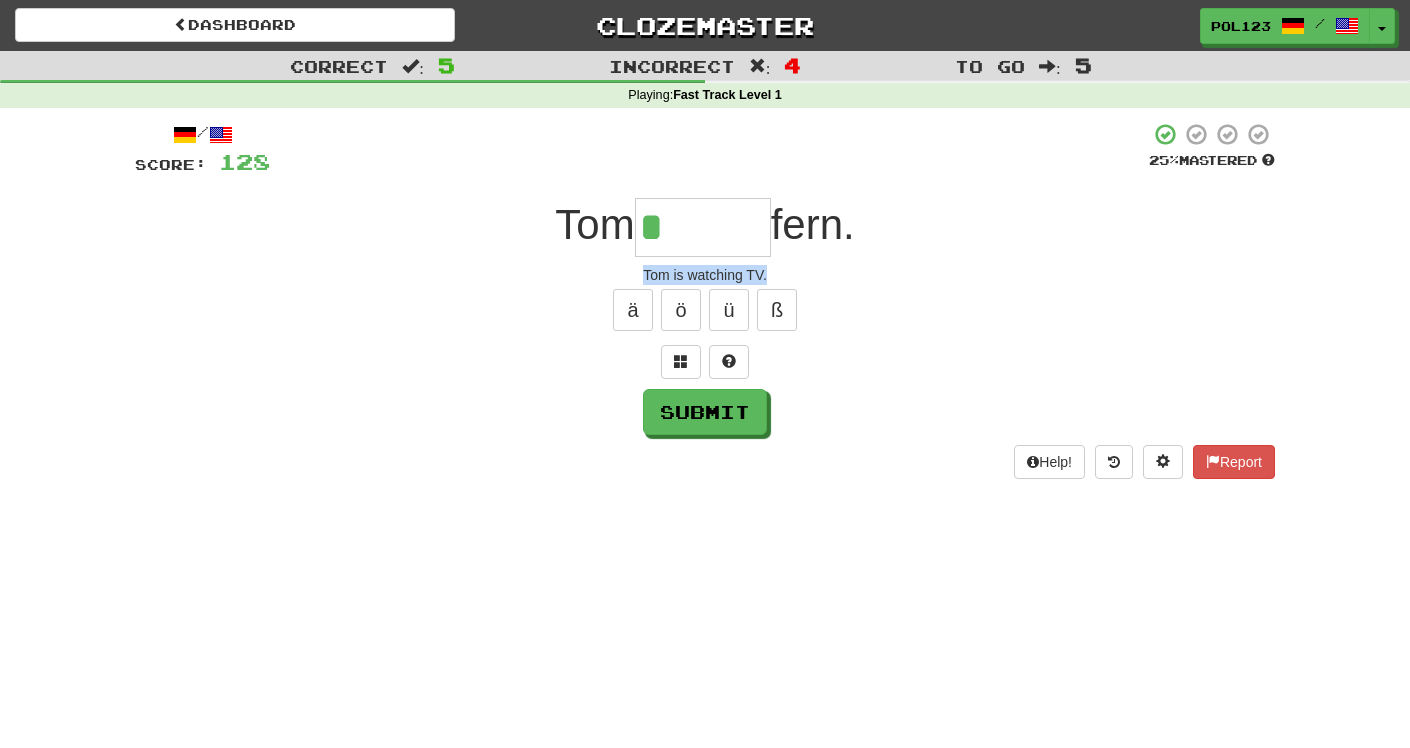 drag, startPoint x: 651, startPoint y: 275, endPoint x: 780, endPoint y: 275, distance: 129 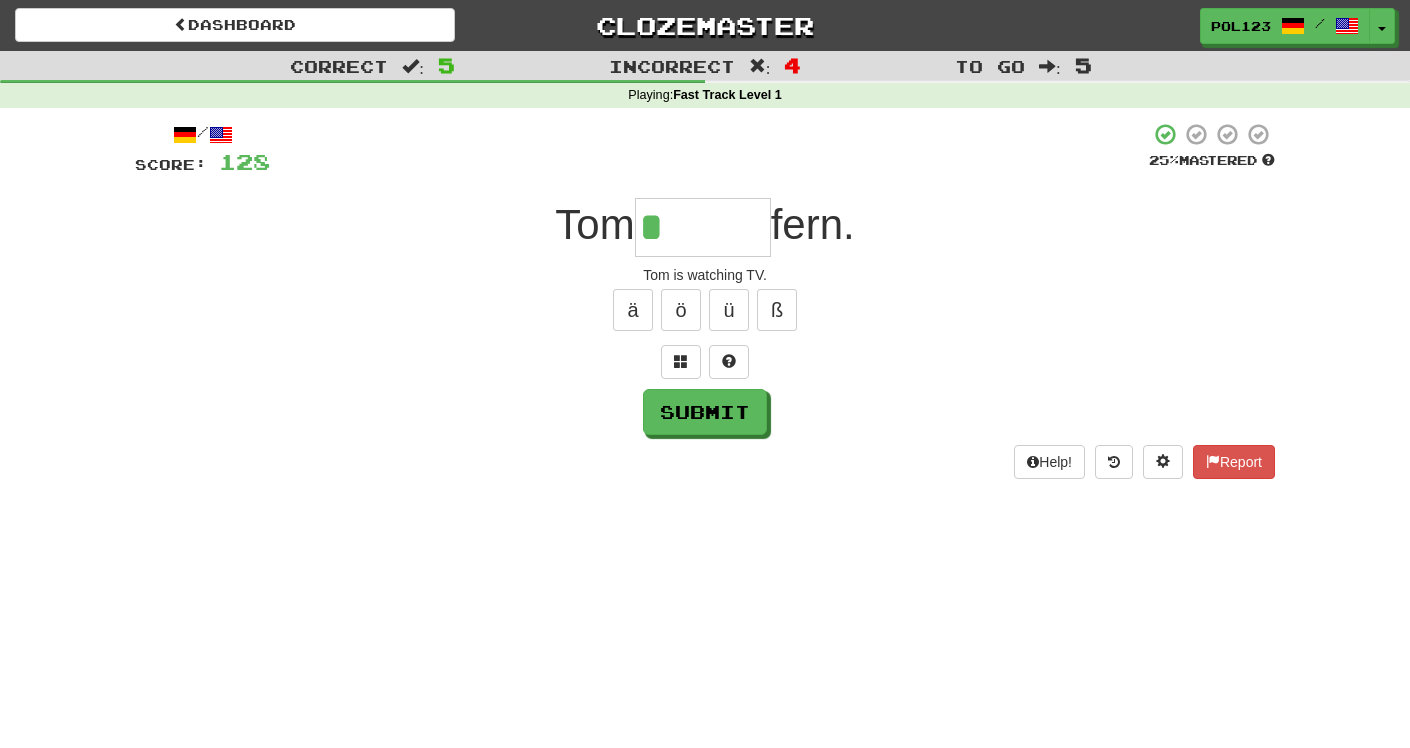 click on "*" at bounding box center [703, 227] 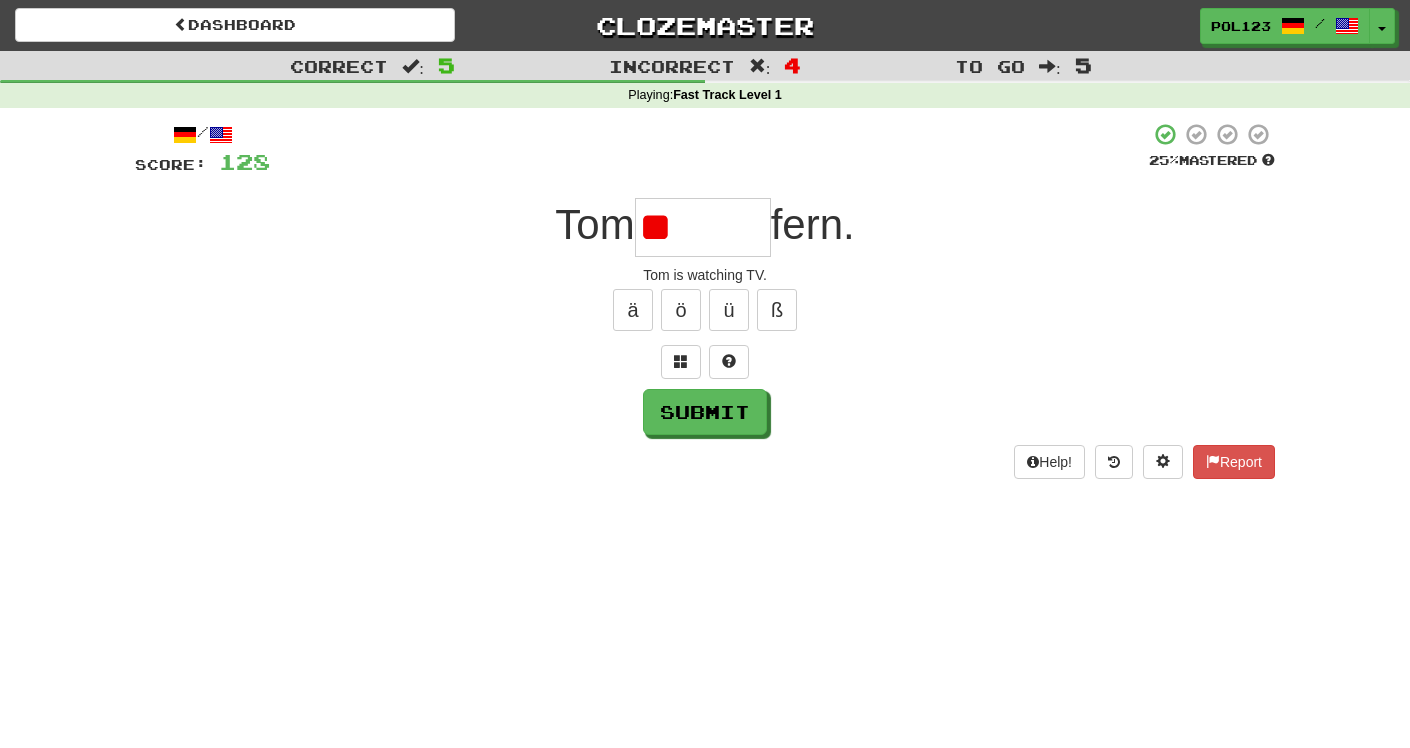 type on "******" 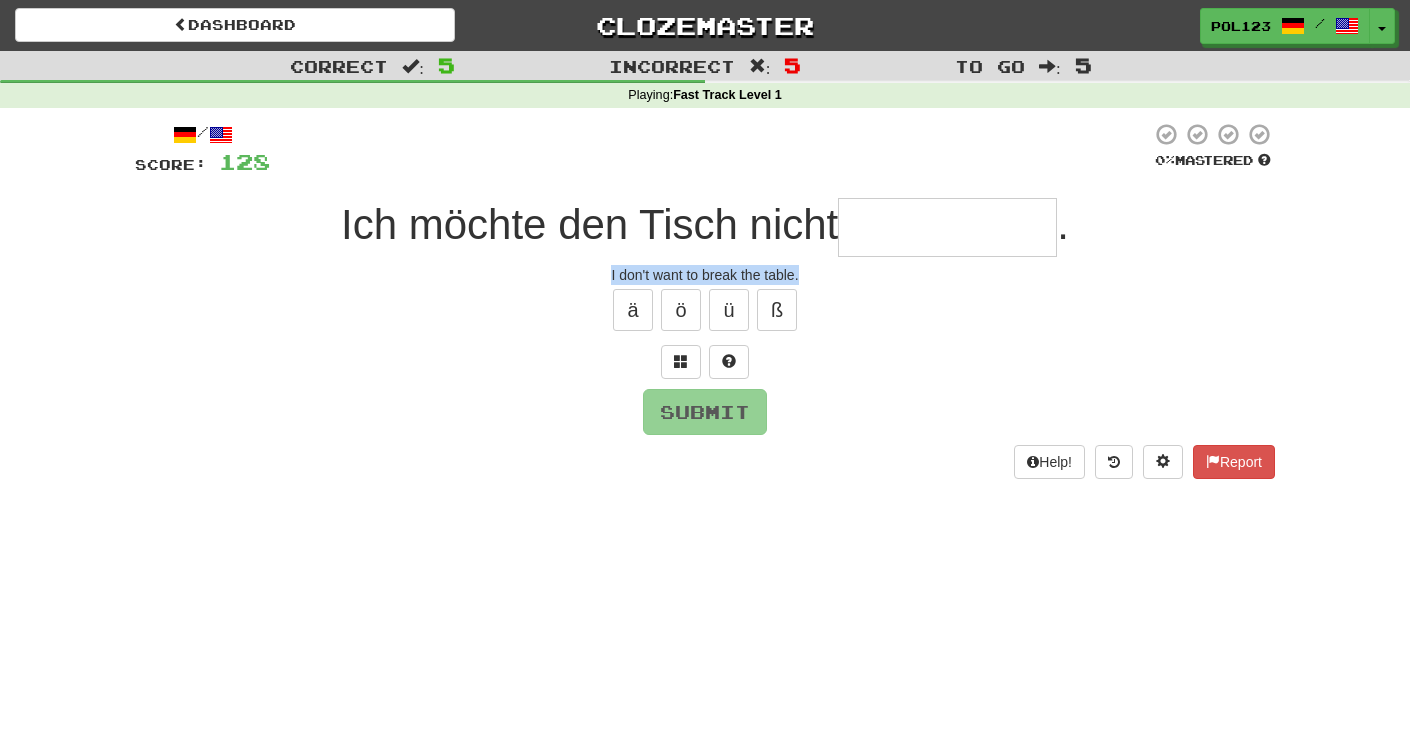 drag, startPoint x: 597, startPoint y: 278, endPoint x: 822, endPoint y: 278, distance: 225 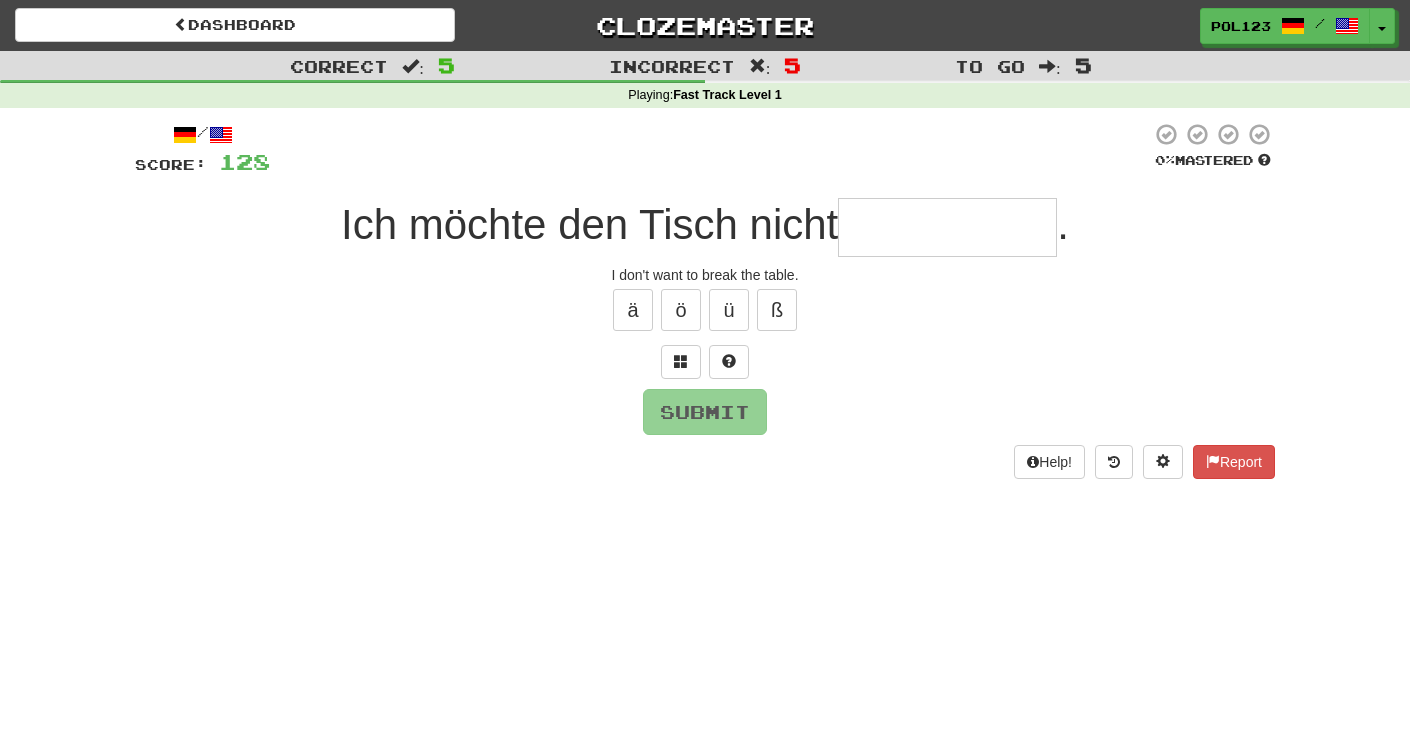 click at bounding box center (947, 227) 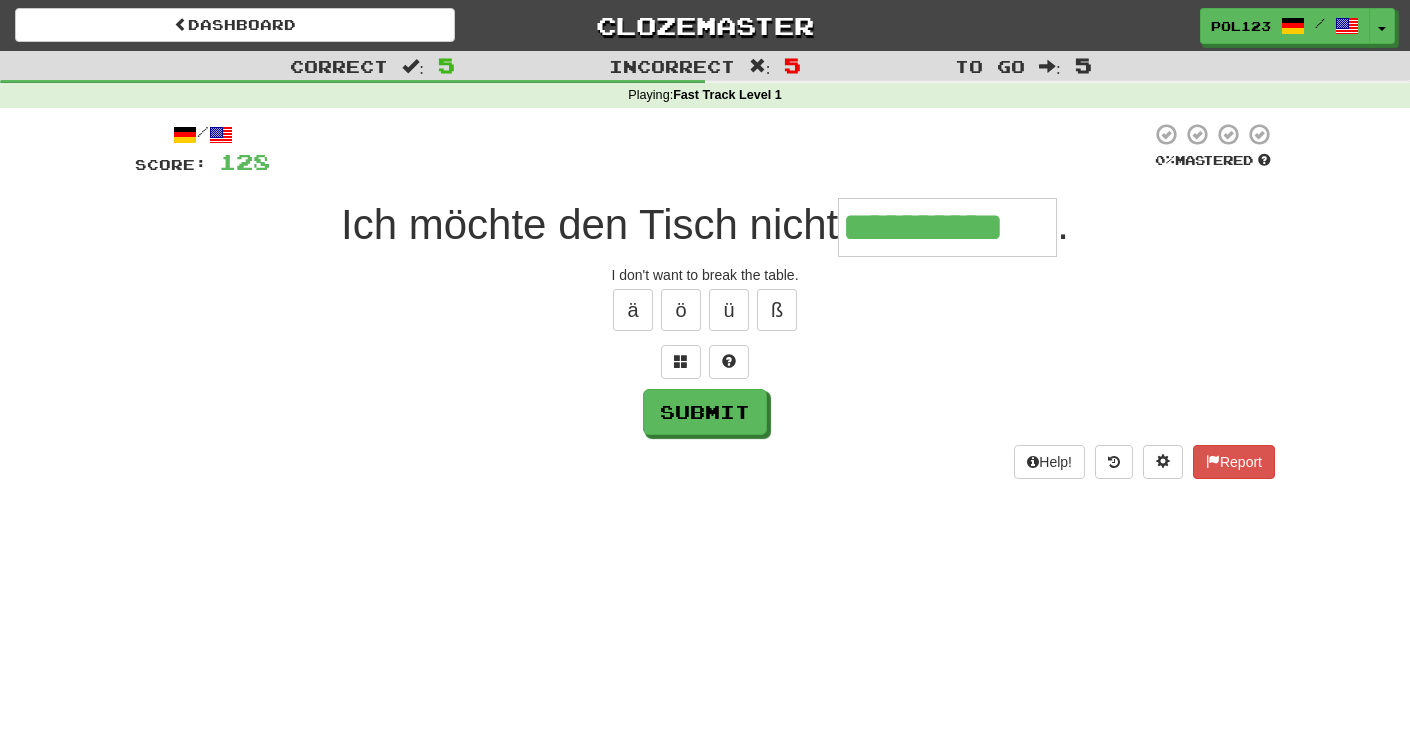 type on "**********" 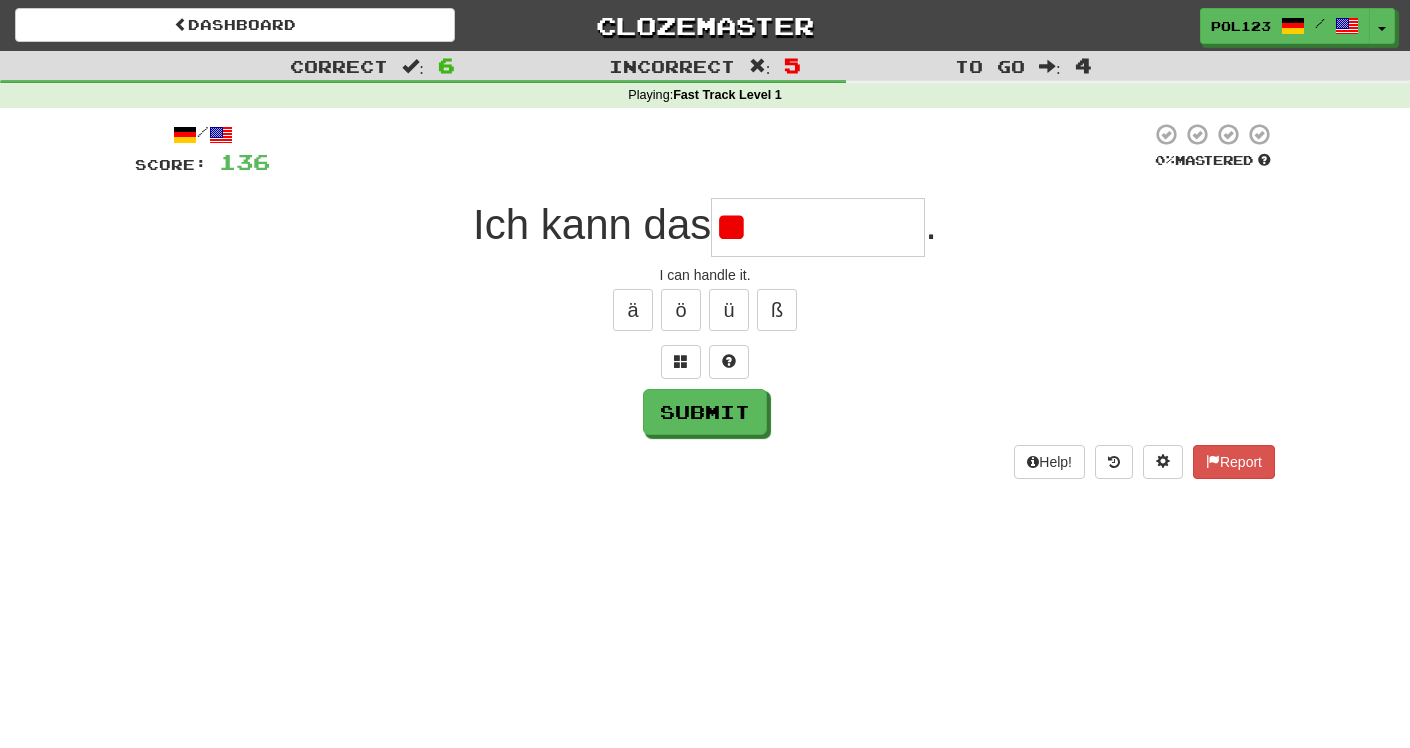 type on "*" 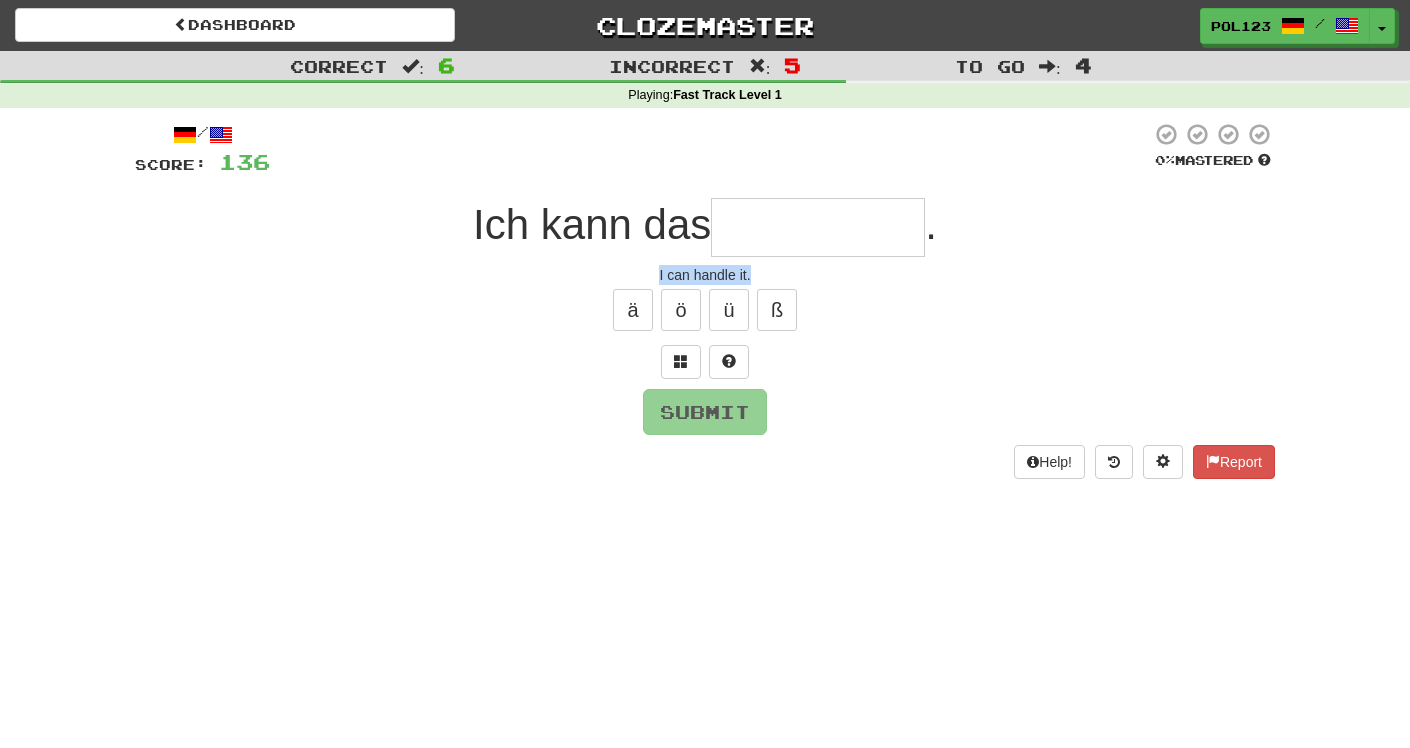 drag, startPoint x: 796, startPoint y: 273, endPoint x: 639, endPoint y: 265, distance: 157.20369 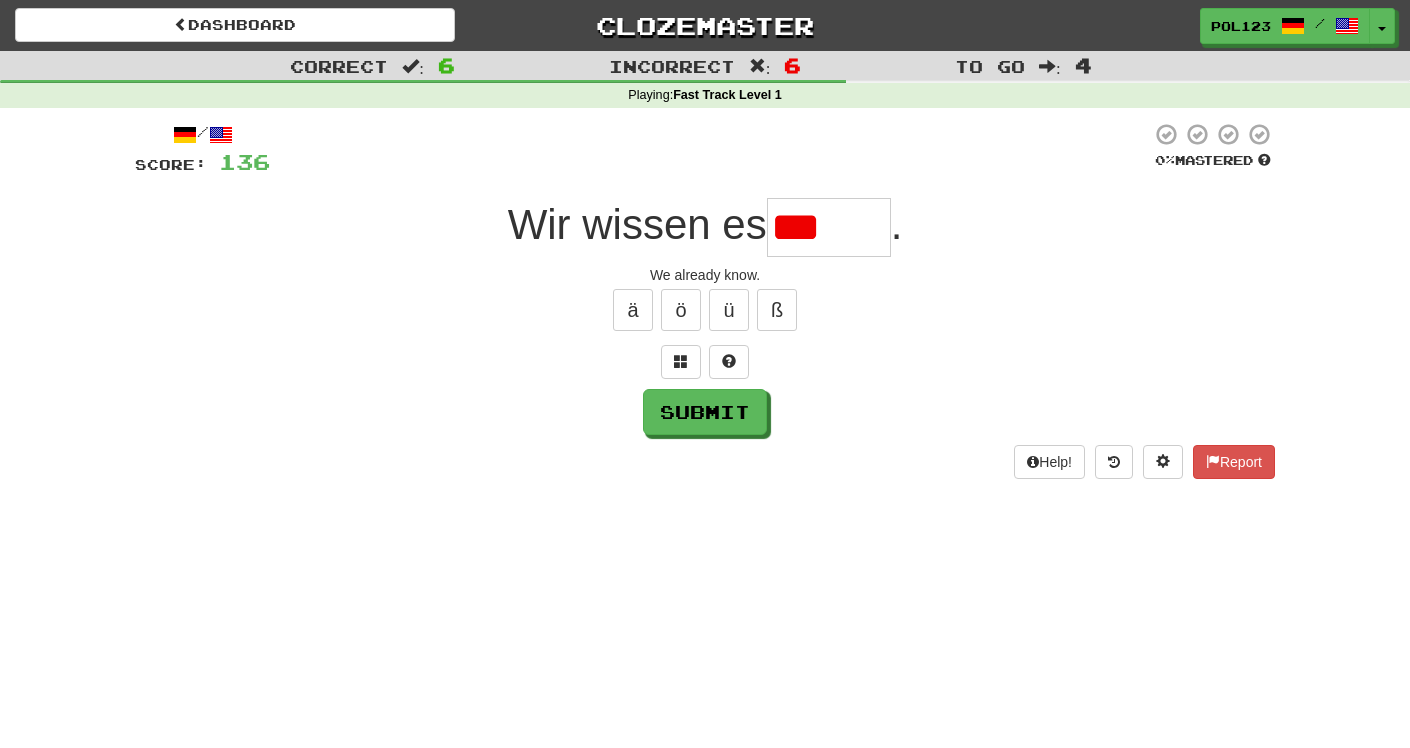 type on "****" 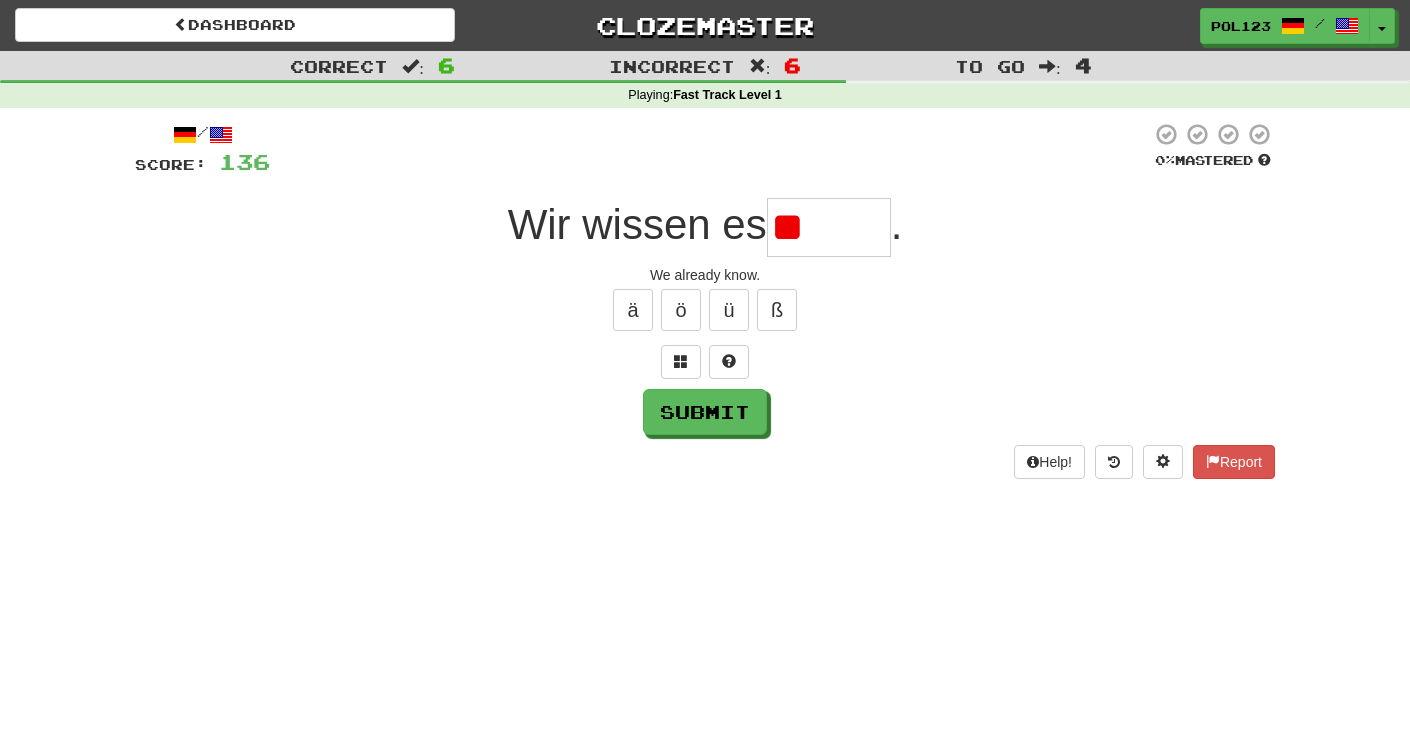 type on "*" 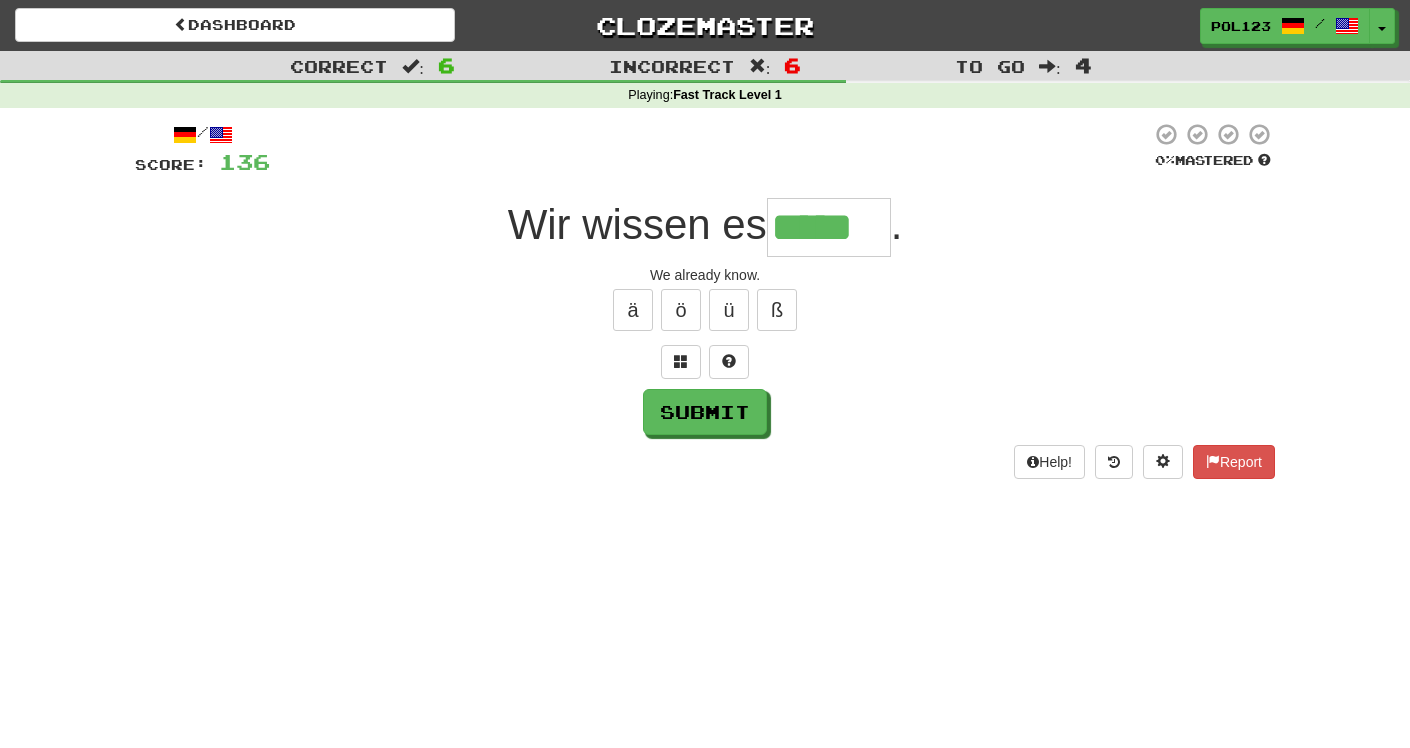 type on "*****" 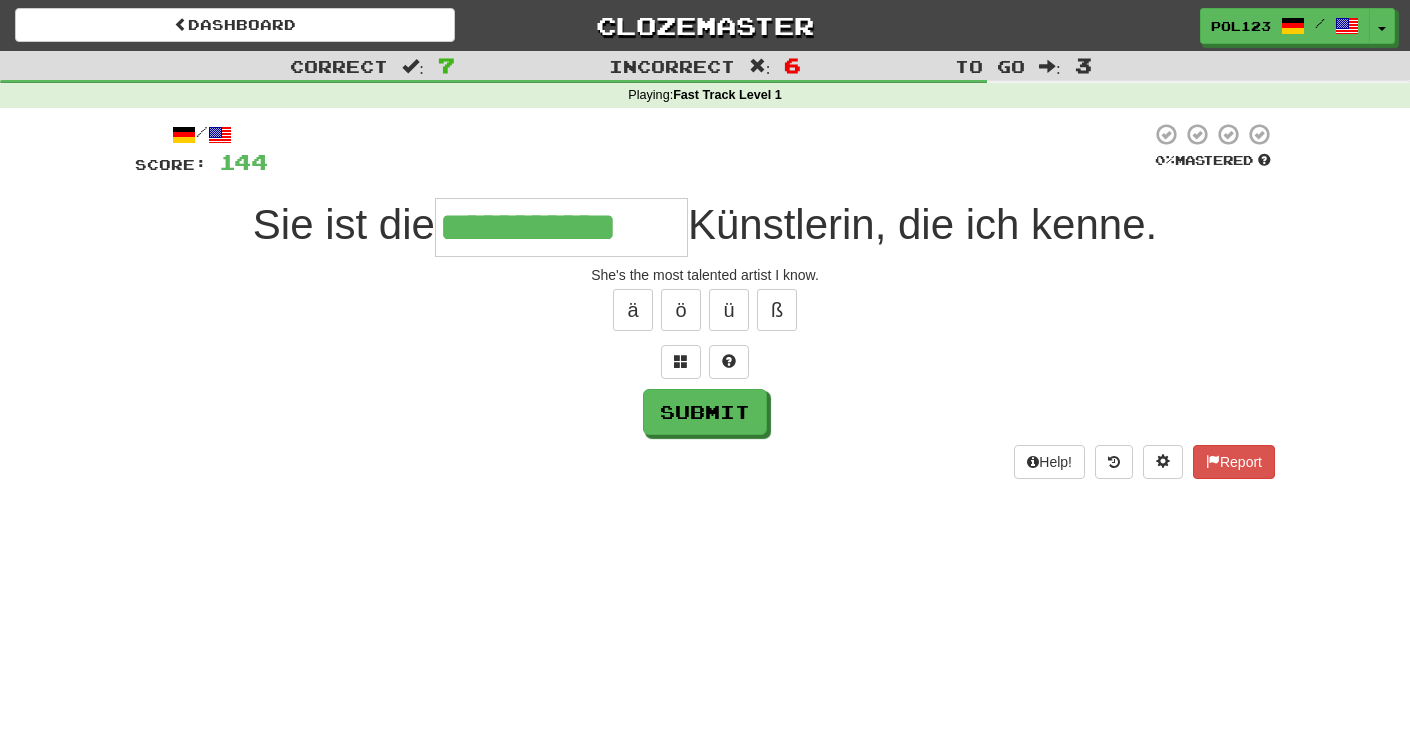 click on "She's the most talented artist I know." at bounding box center [705, 275] 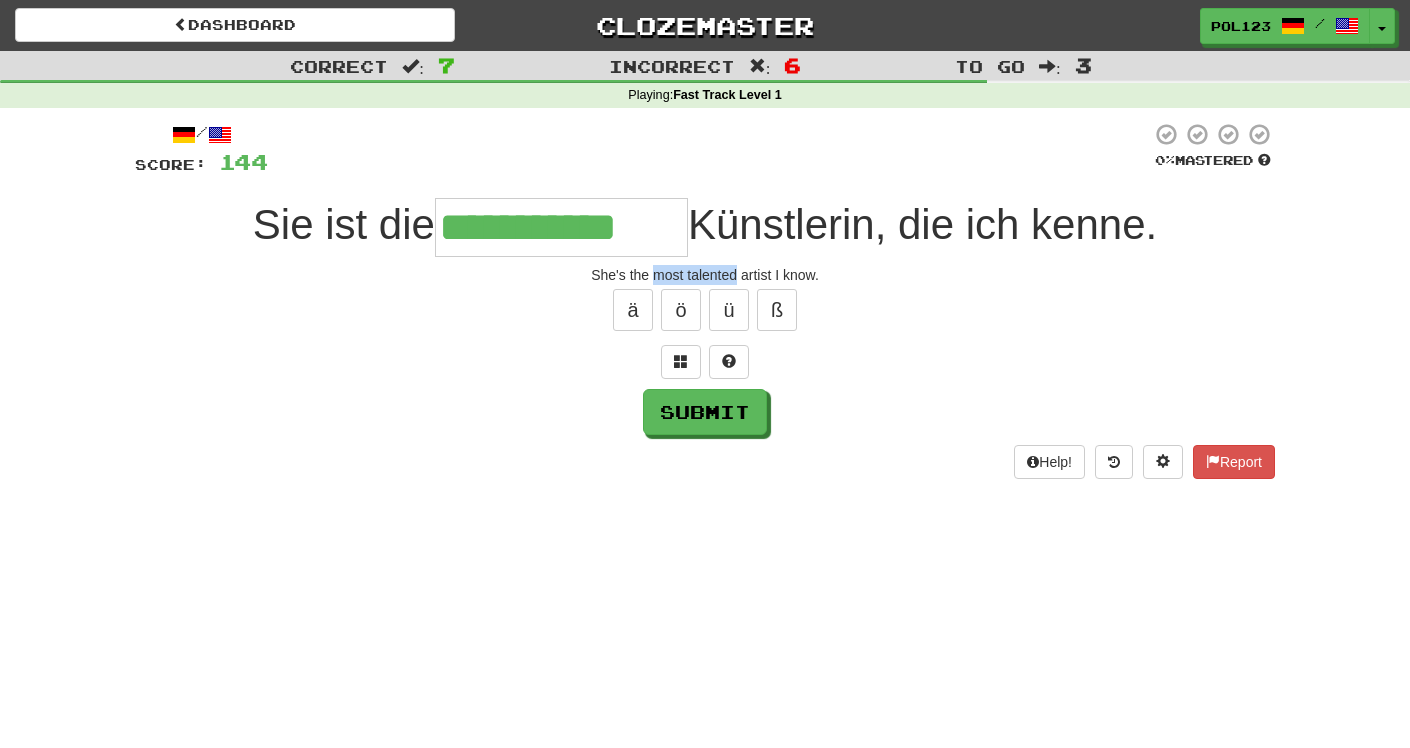 drag, startPoint x: 672, startPoint y: 279, endPoint x: 715, endPoint y: 277, distance: 43.046486 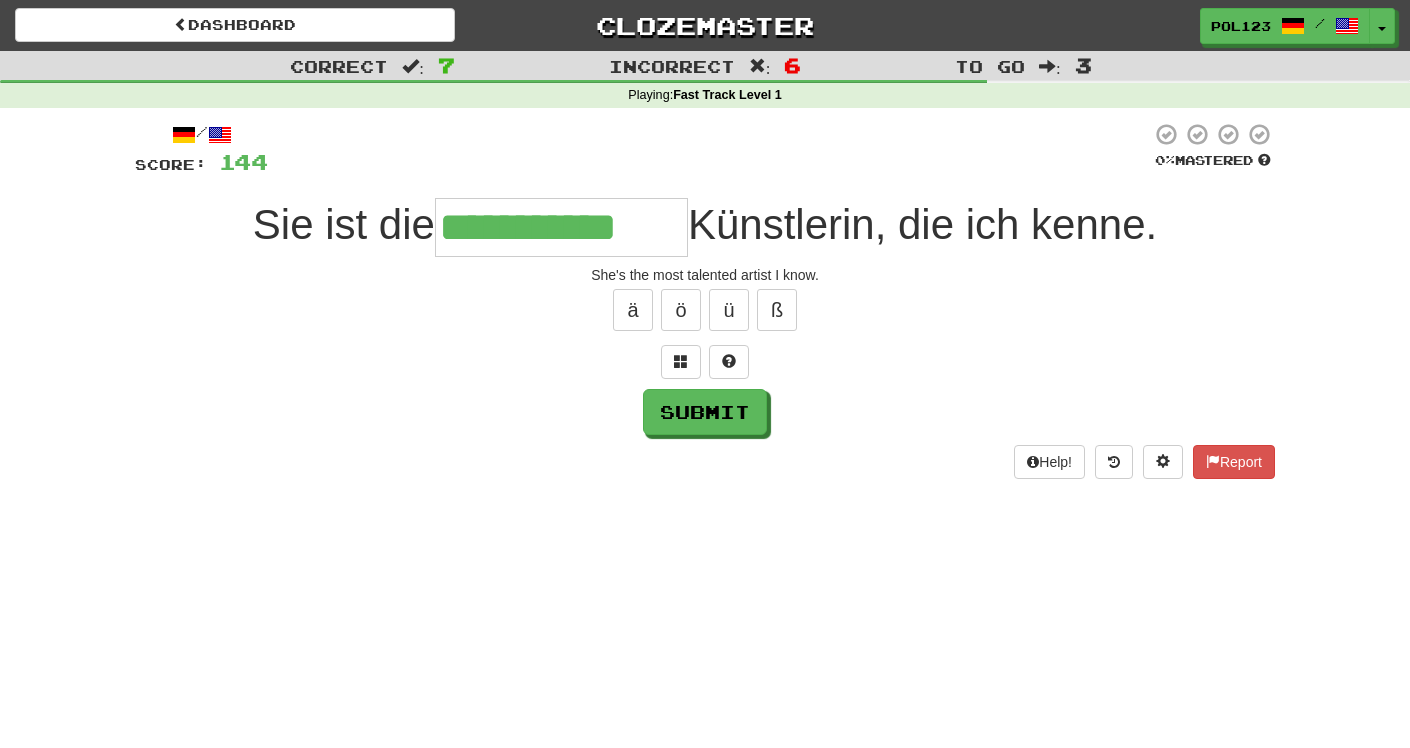 click on "**********" at bounding box center [561, 227] 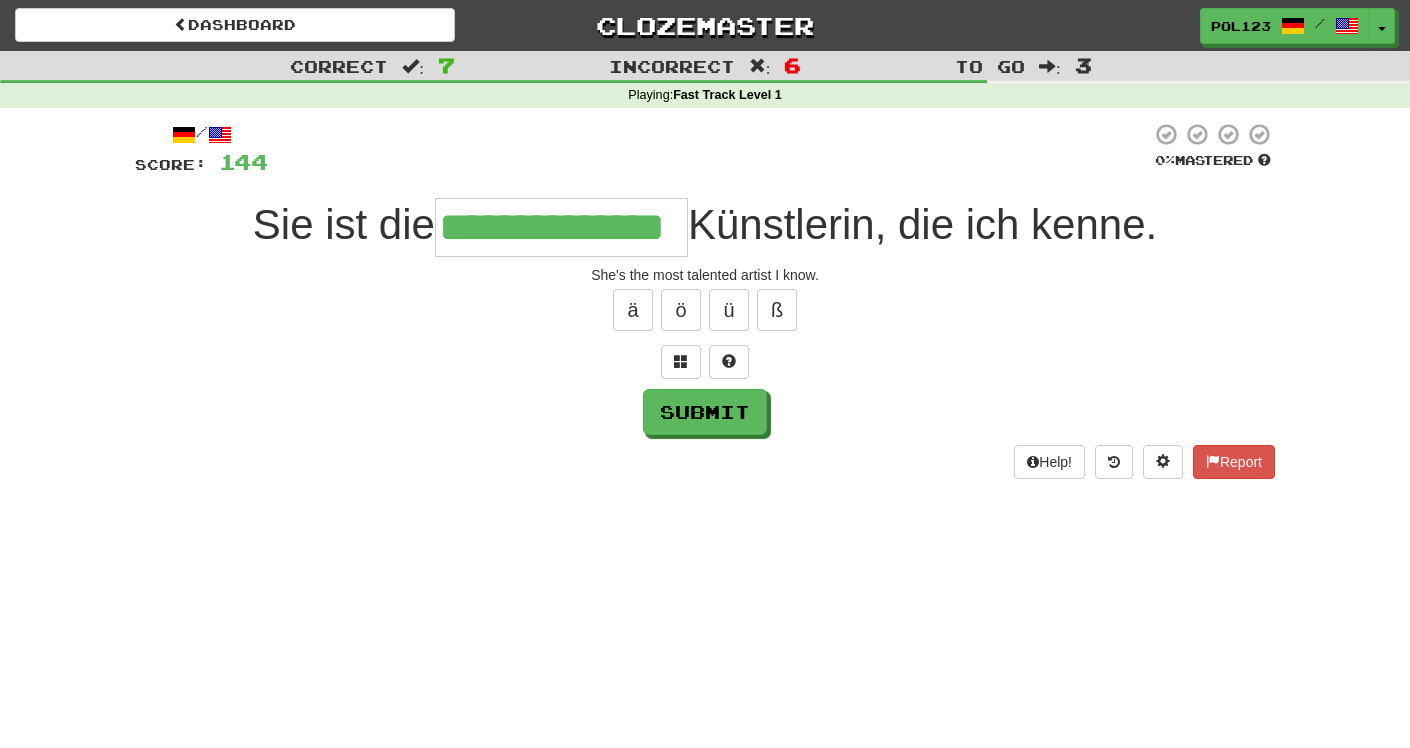 type on "**********" 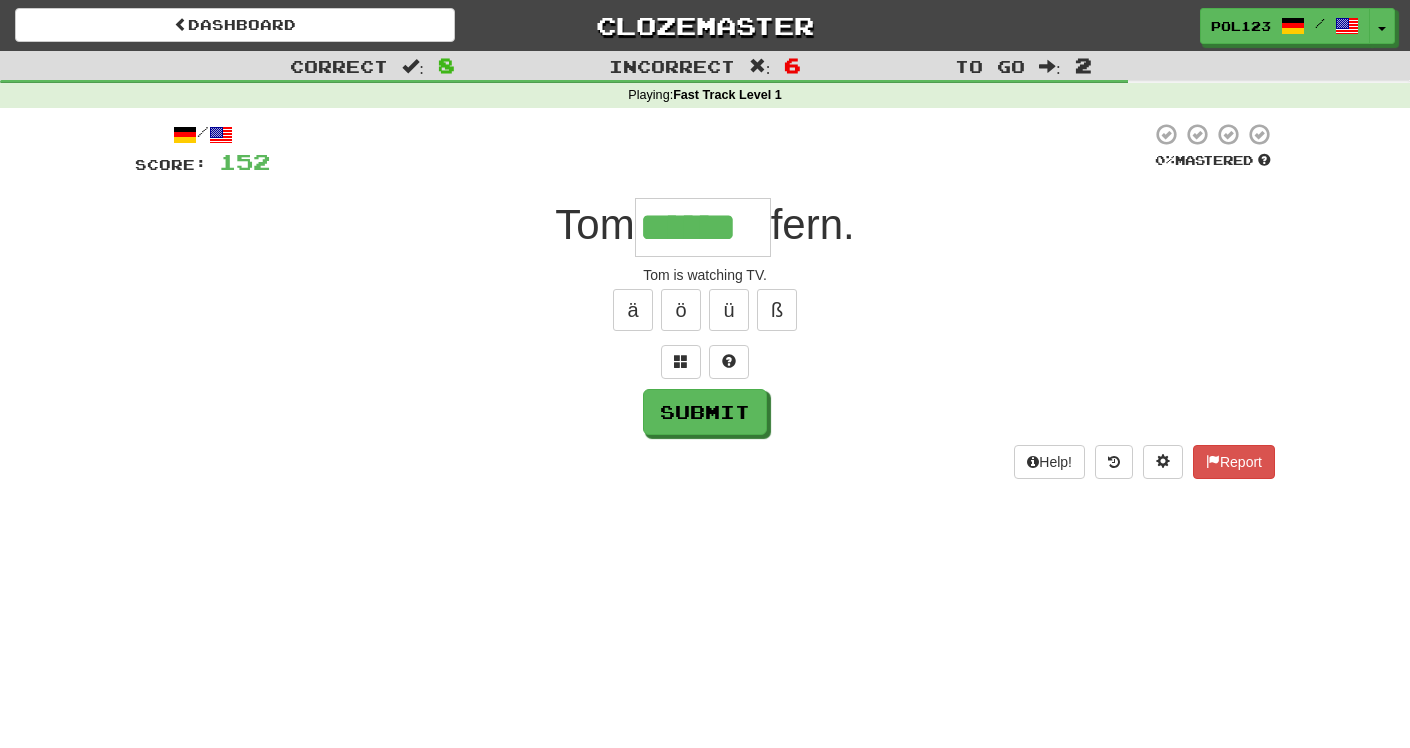 type on "******" 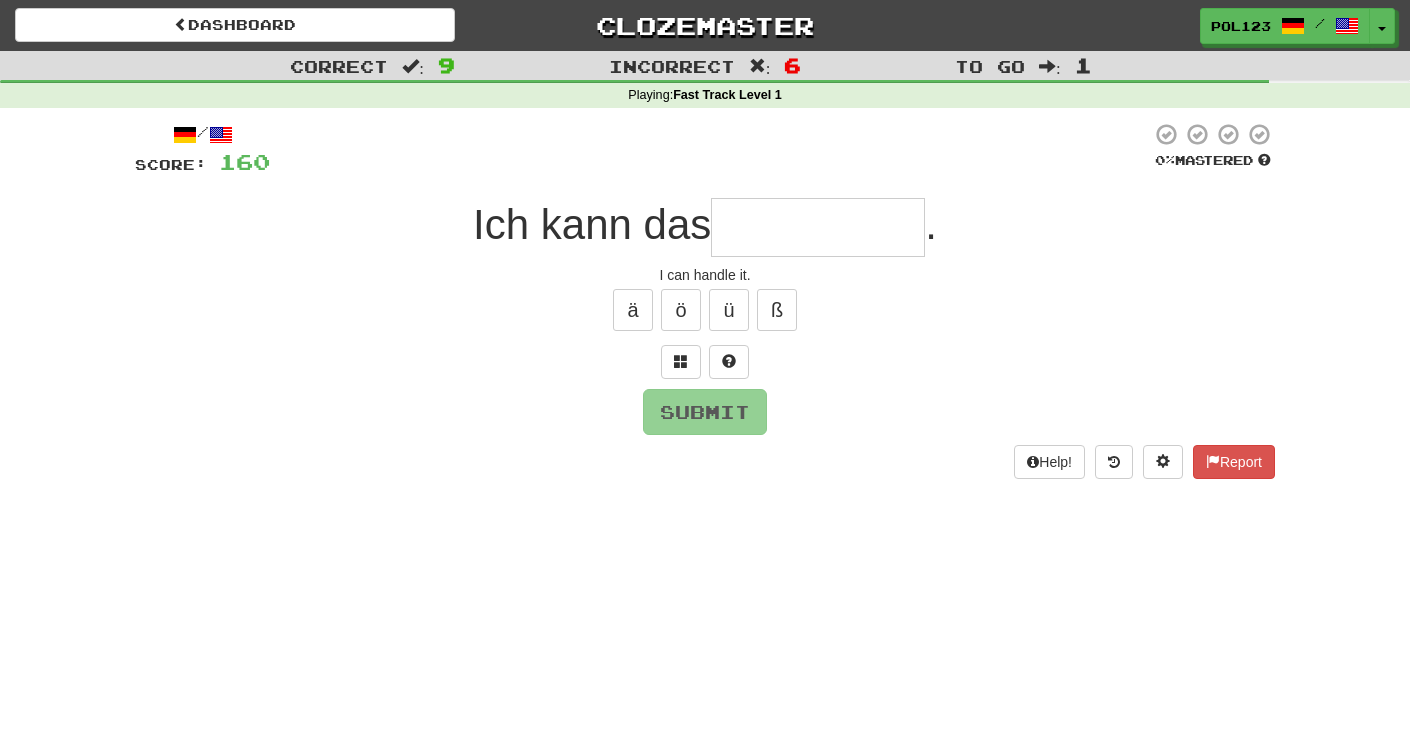 type on "*" 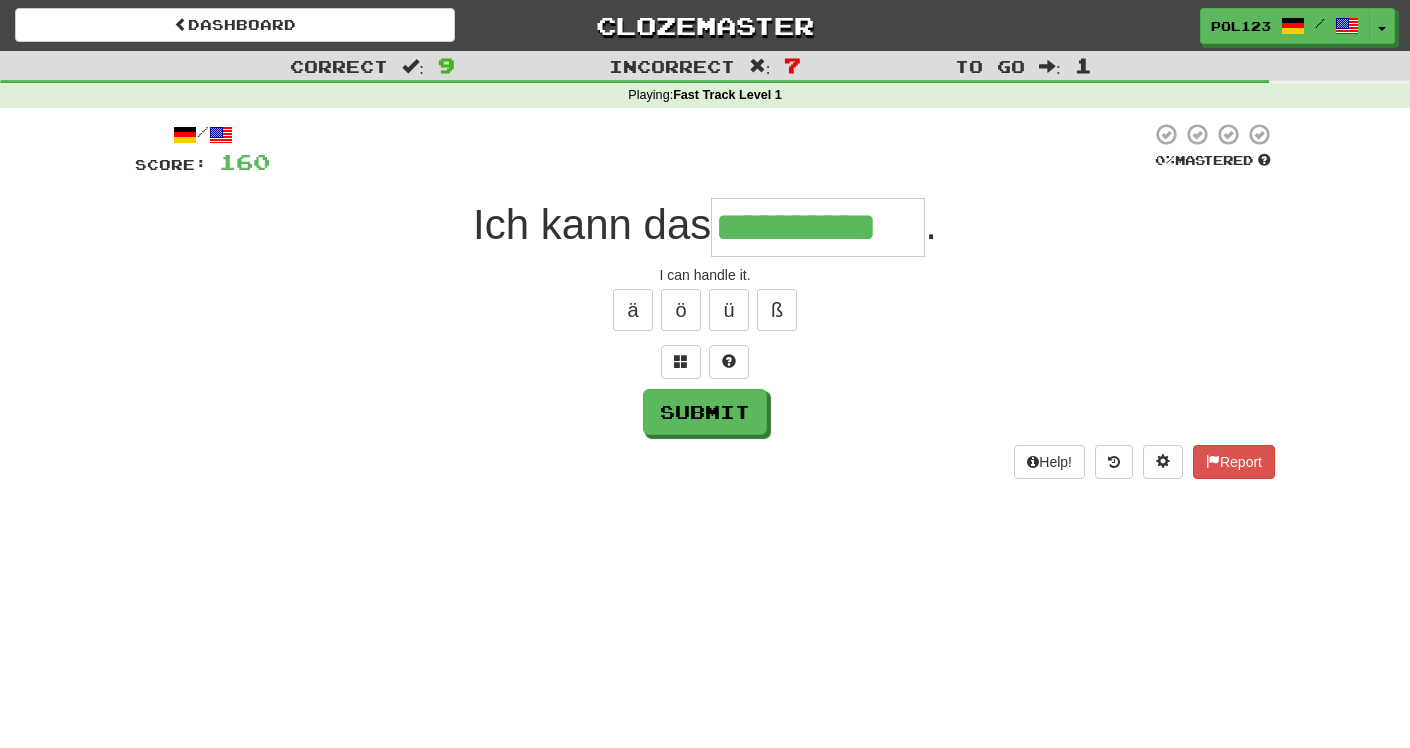type on "**********" 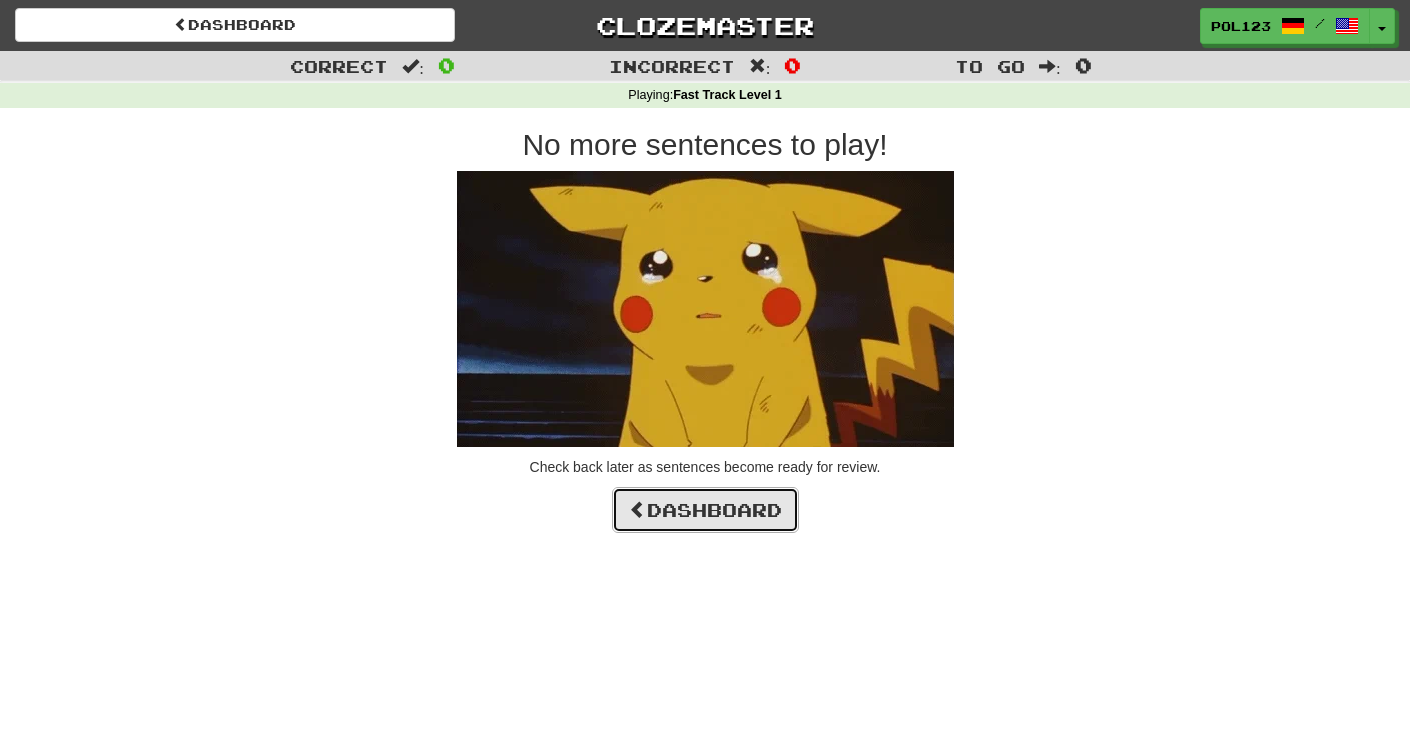 click on "Dashboard" at bounding box center (705, 510) 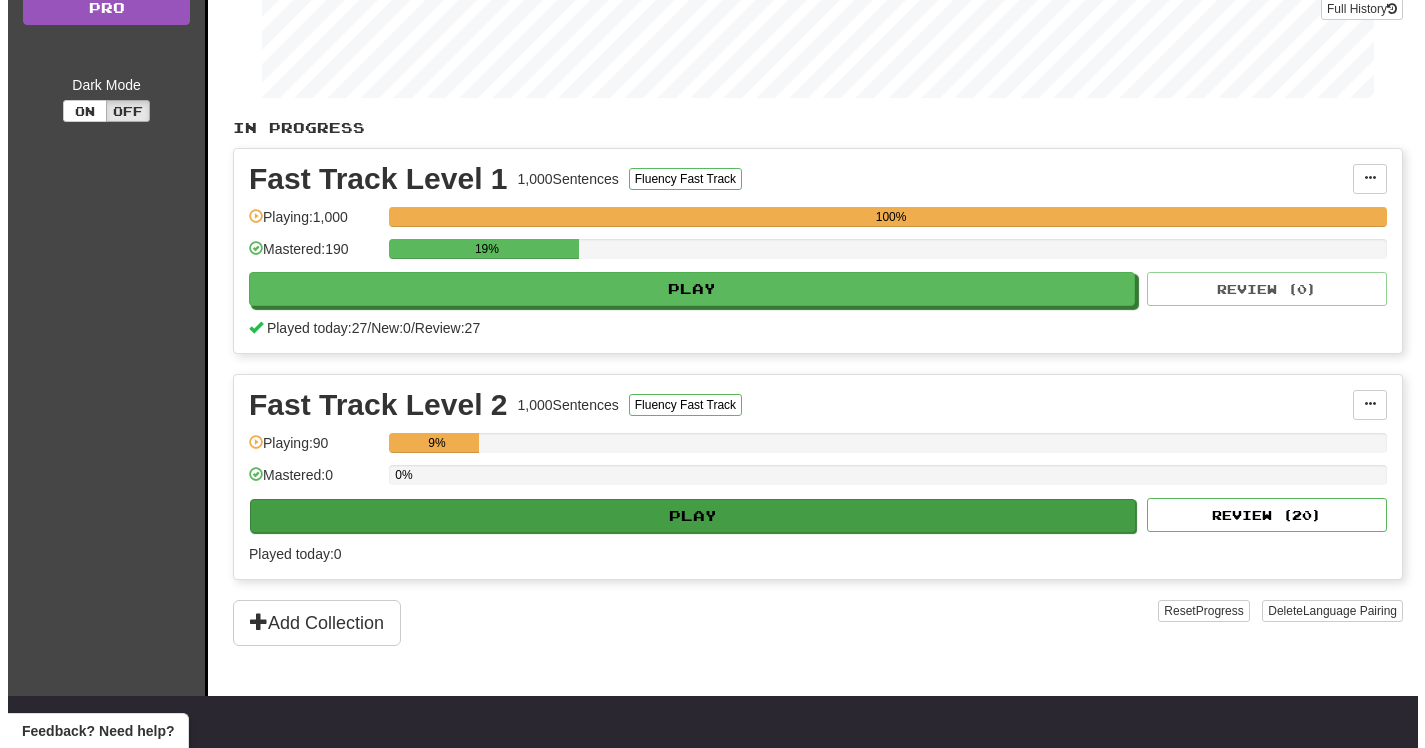 scroll, scrollTop: 318, scrollLeft: 0, axis: vertical 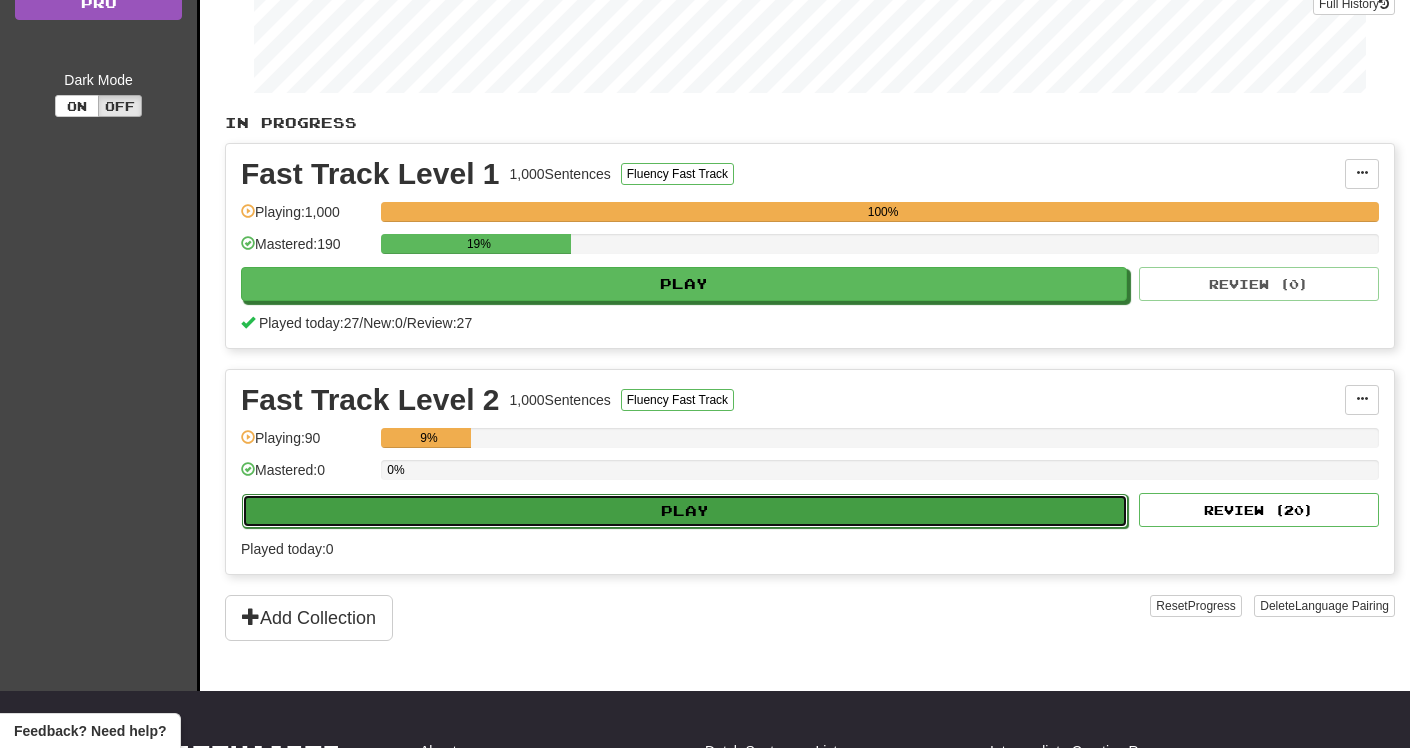 click on "Play" at bounding box center (685, 511) 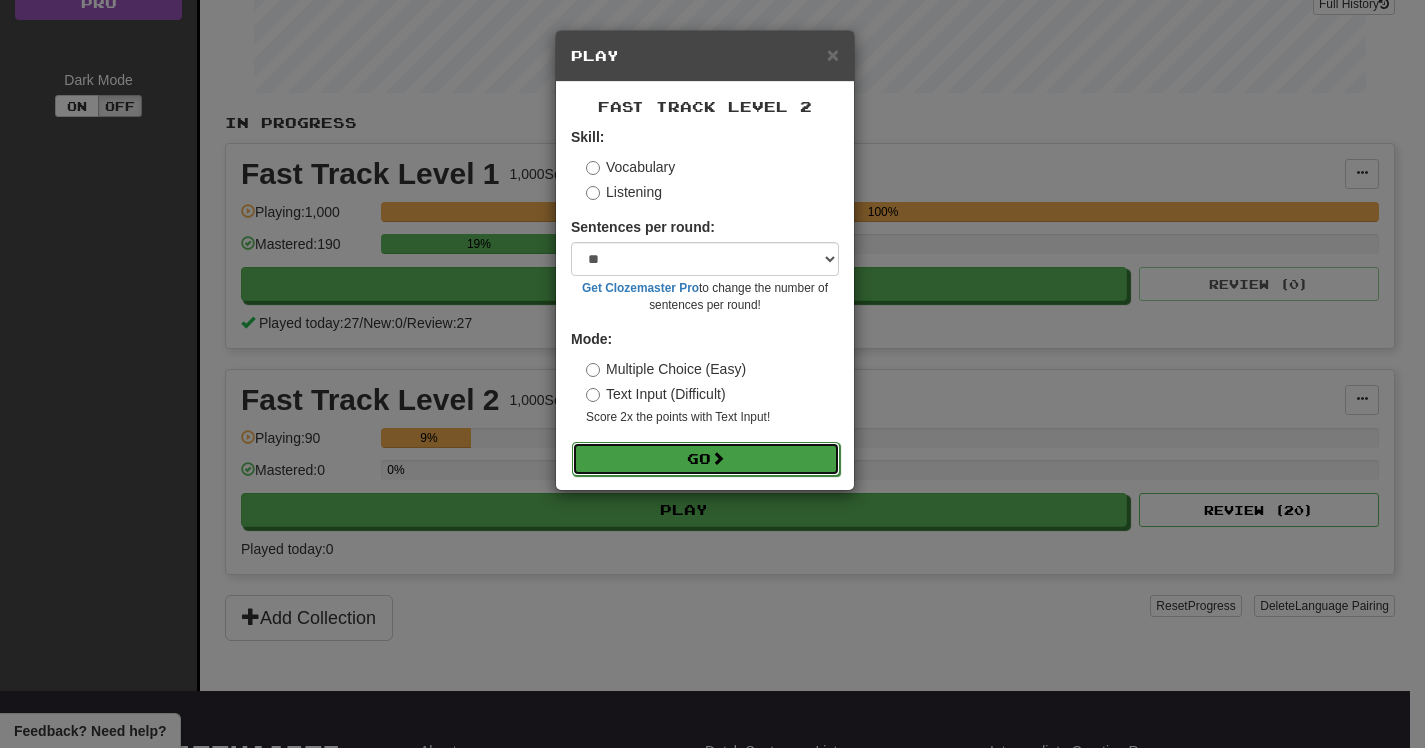 click on "Go" at bounding box center (706, 459) 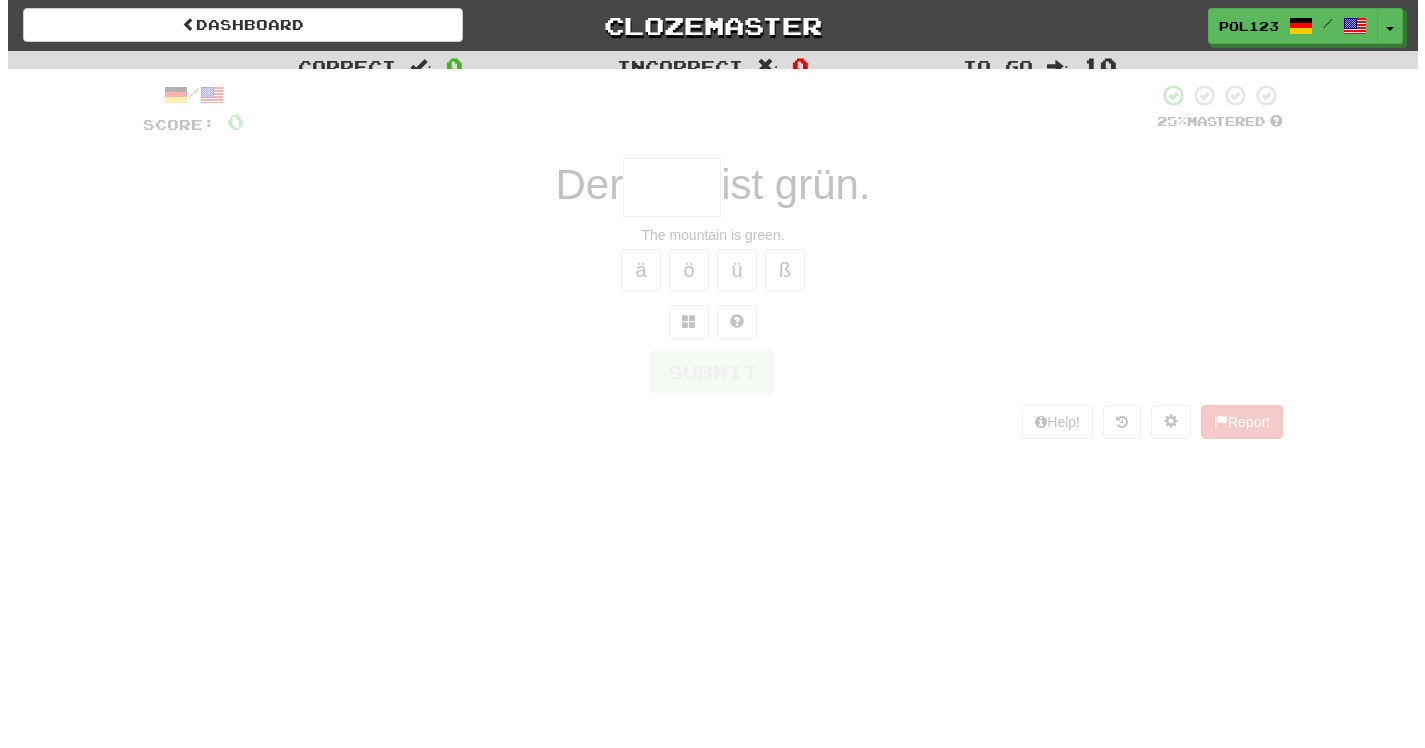scroll, scrollTop: 0, scrollLeft: 0, axis: both 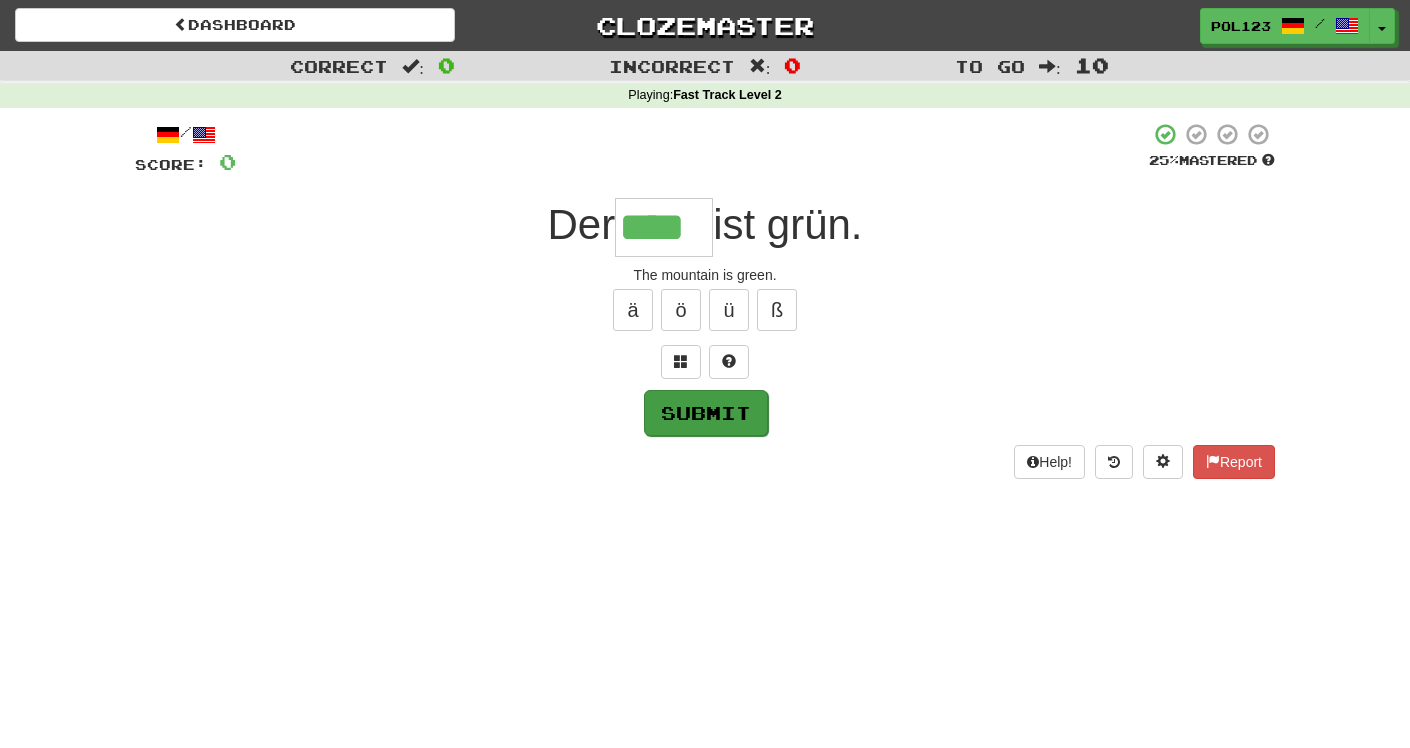 type on "****" 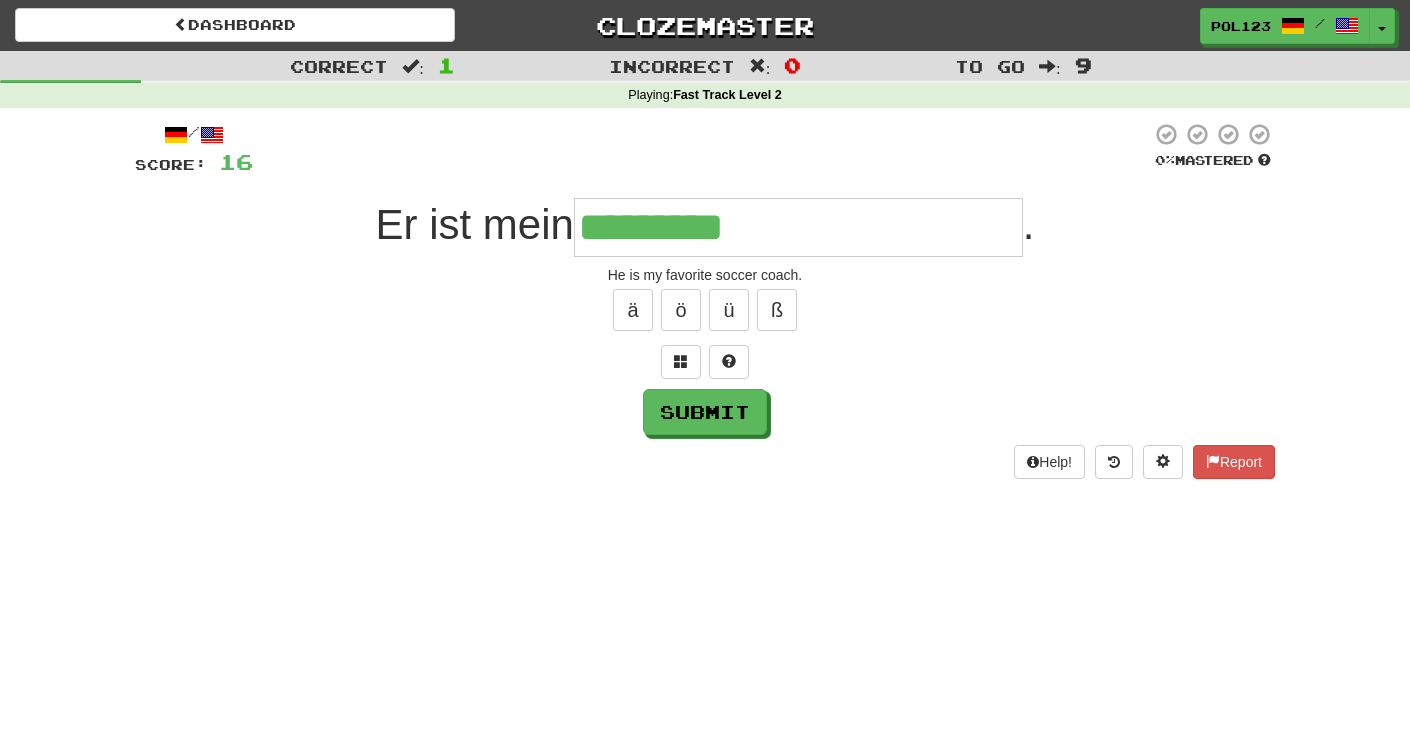 click on "He is my favorite soccer coach." at bounding box center (705, 275) 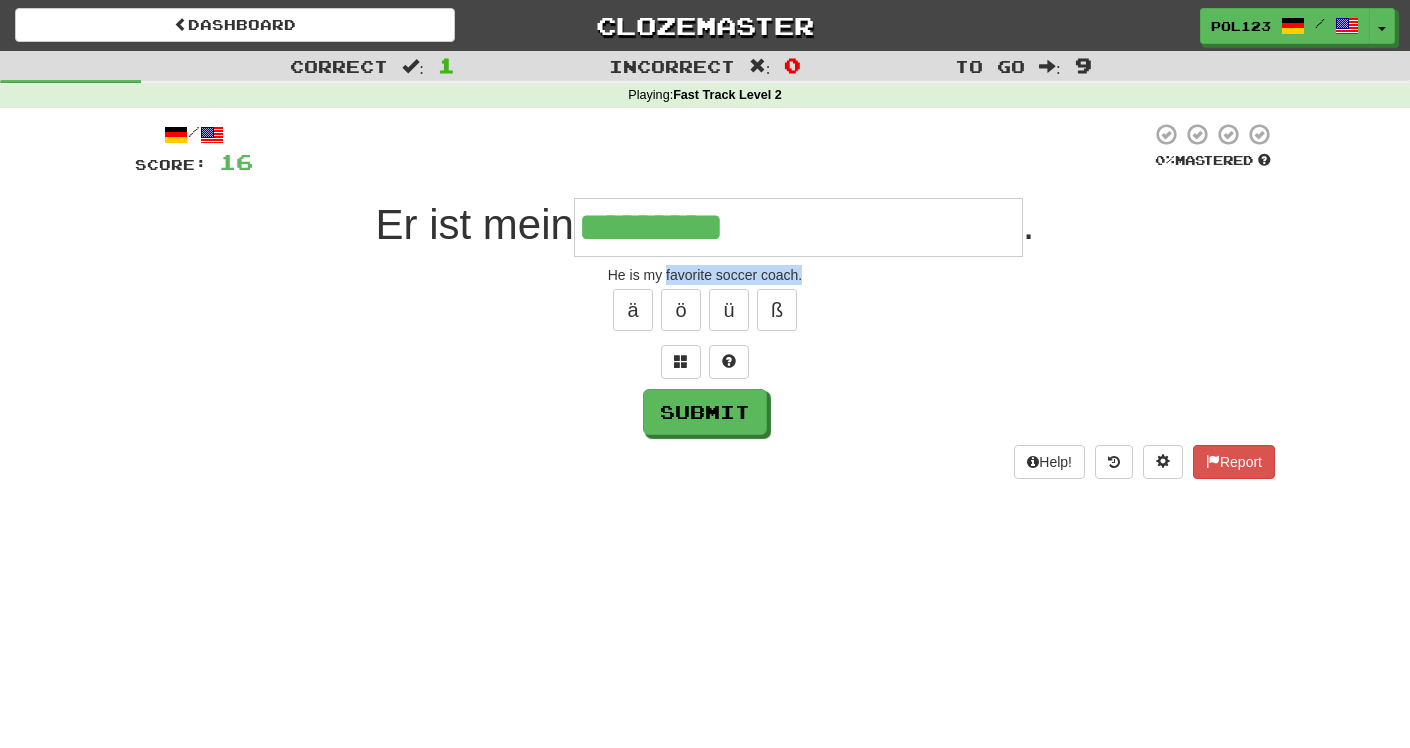 drag, startPoint x: 692, startPoint y: 274, endPoint x: 799, endPoint y: 273, distance: 107.00467 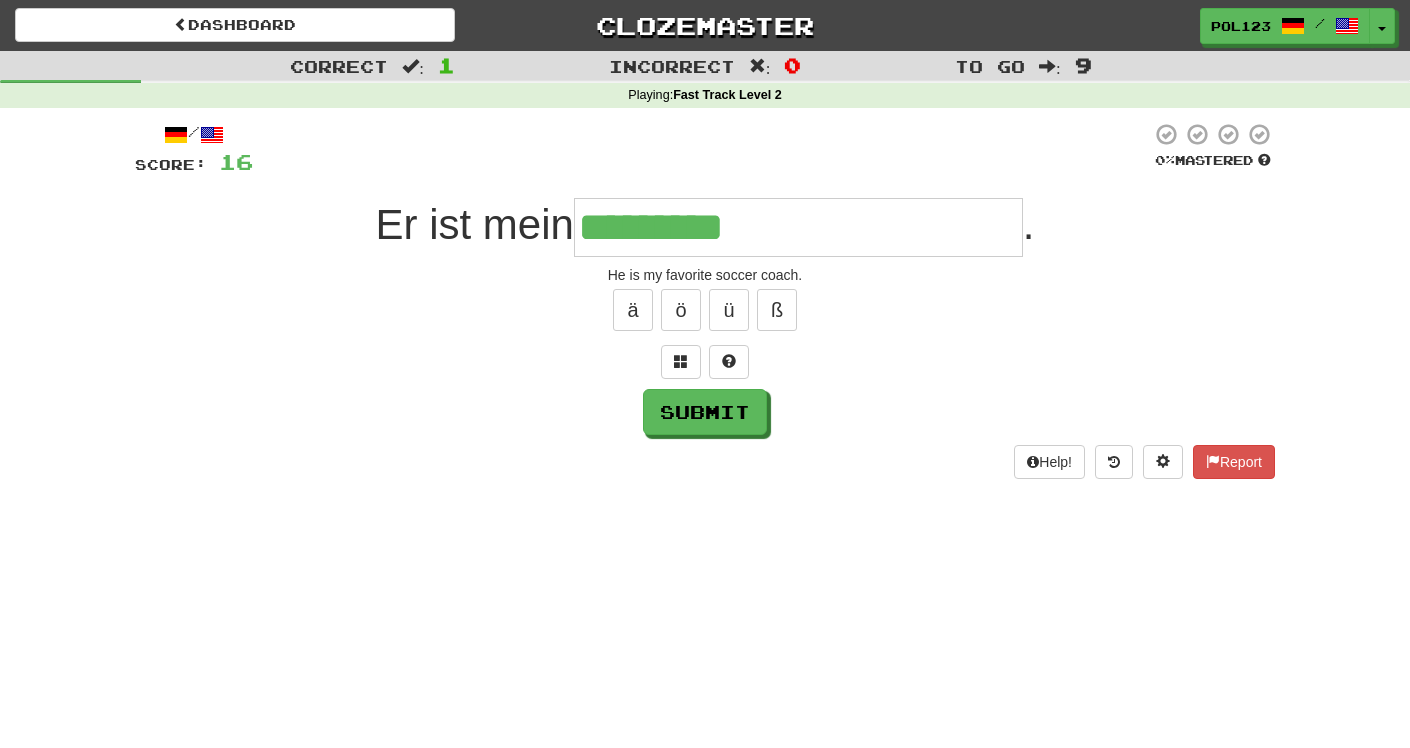 click on "*********" at bounding box center [798, 227] 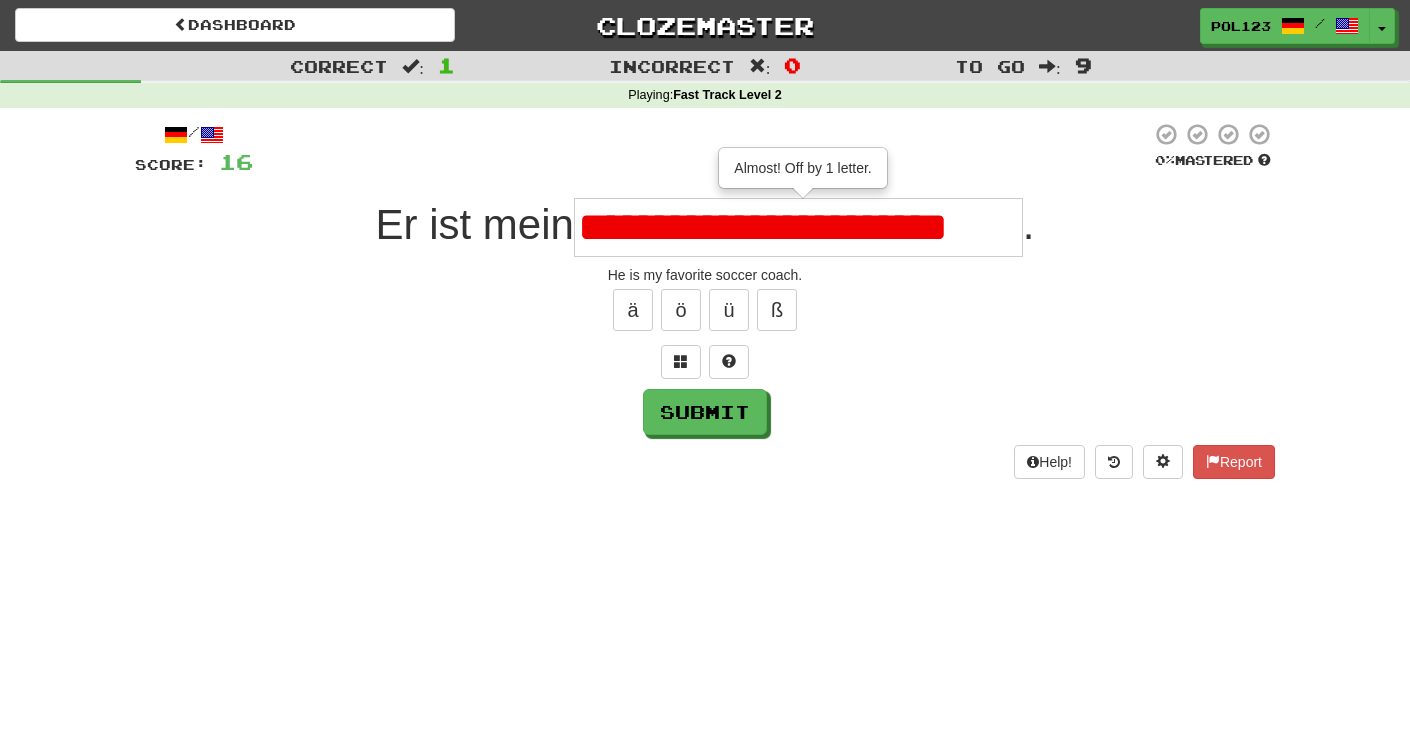type on "**********" 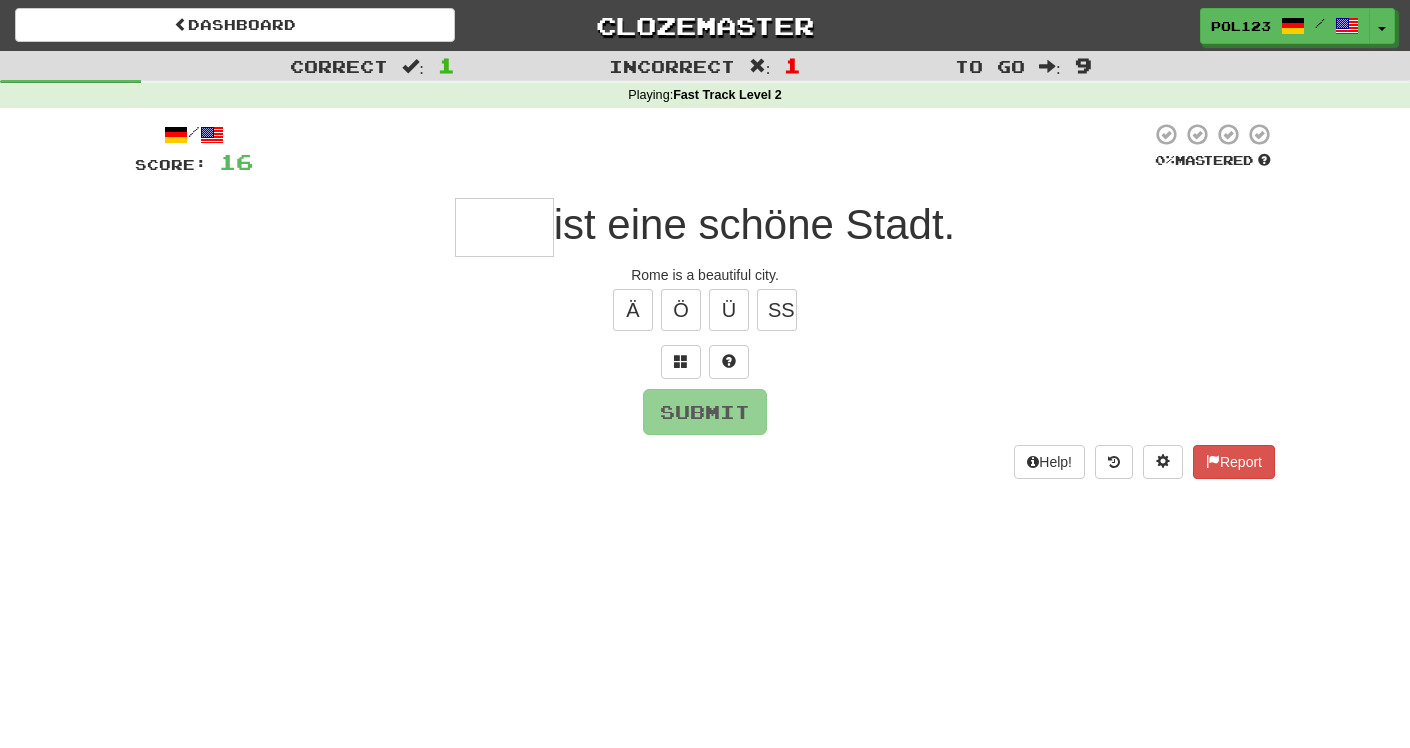 type on "*" 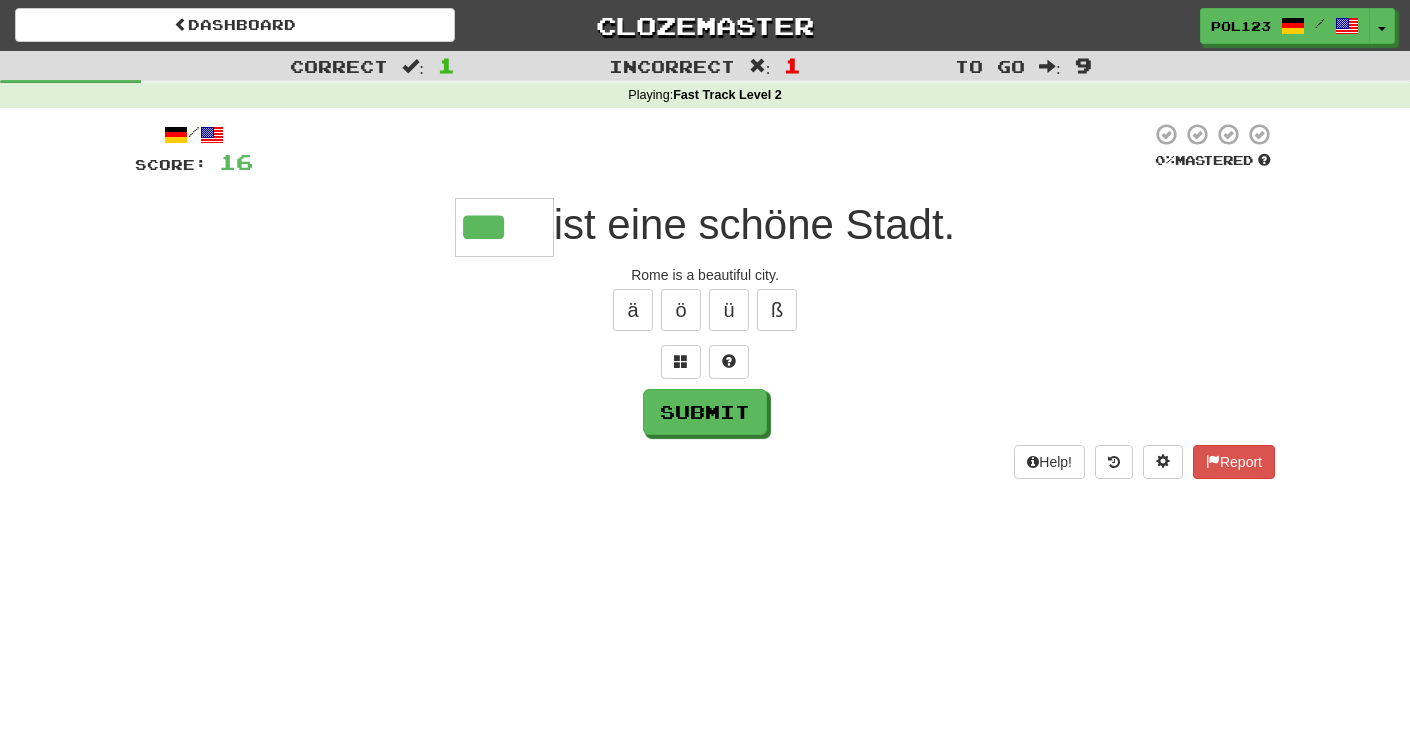 type on "***" 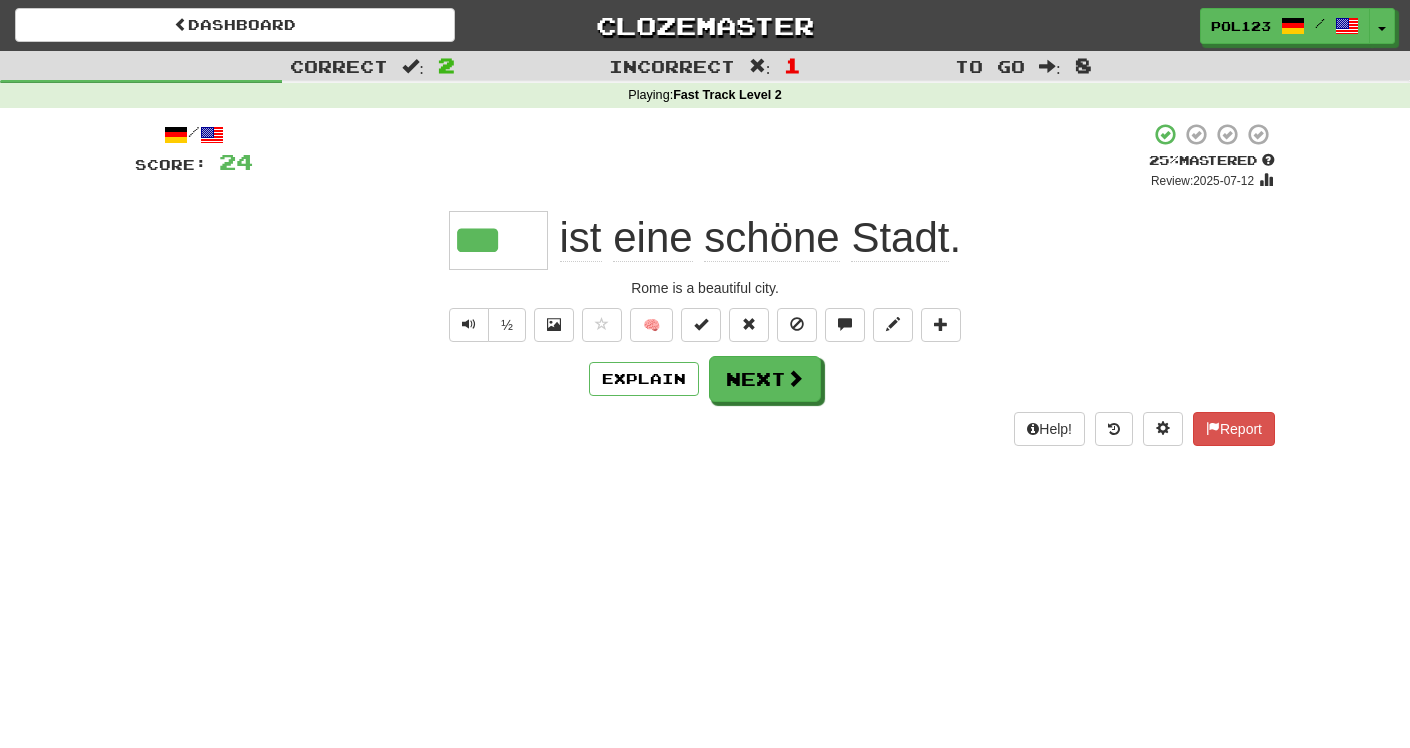 type 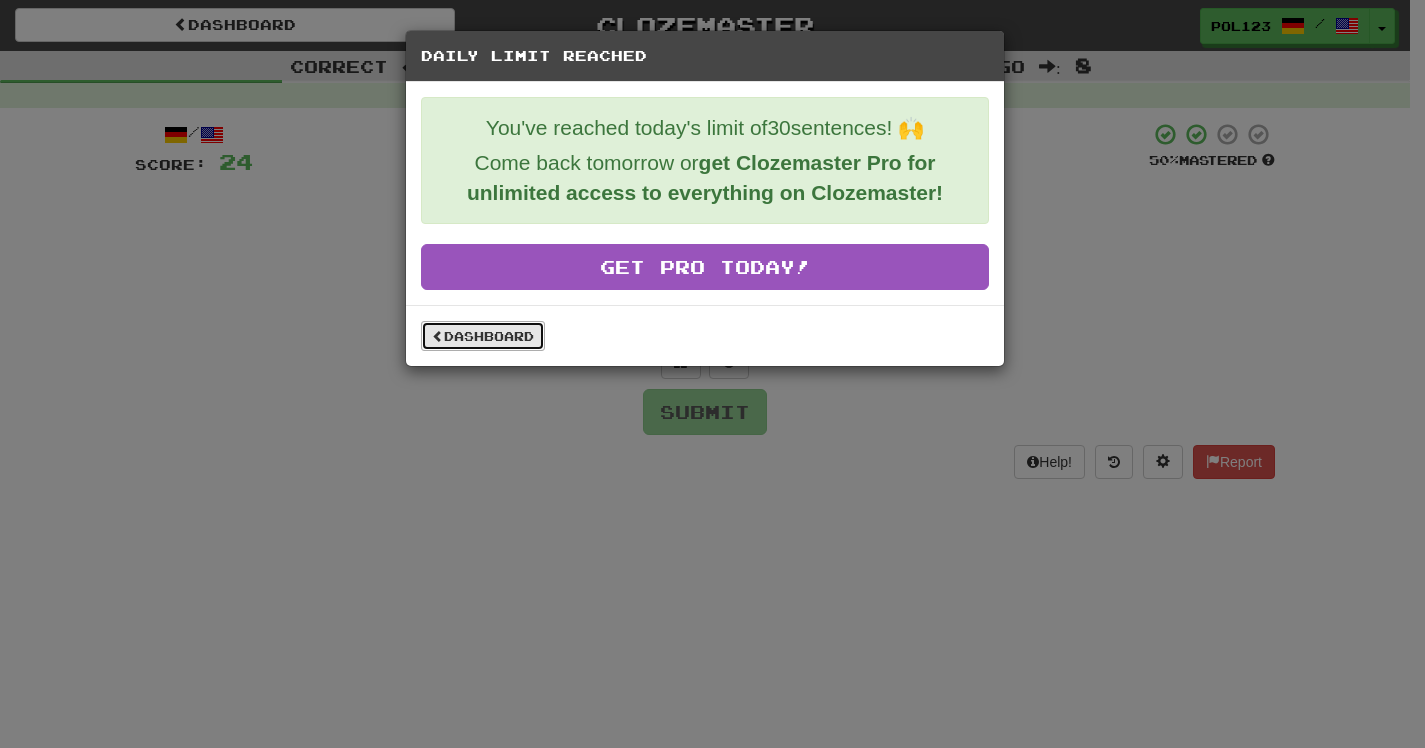 click on "Dashboard" at bounding box center (483, 336) 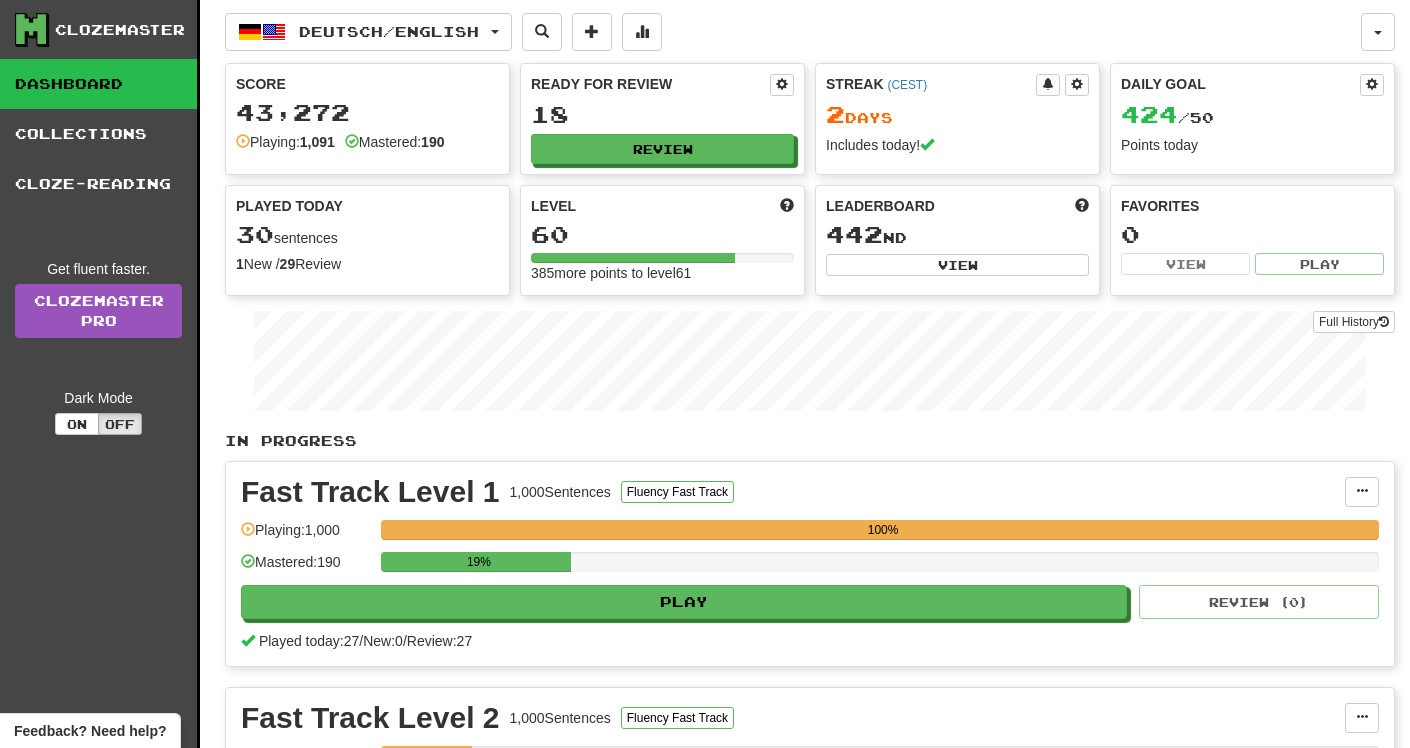scroll, scrollTop: 0, scrollLeft: 0, axis: both 